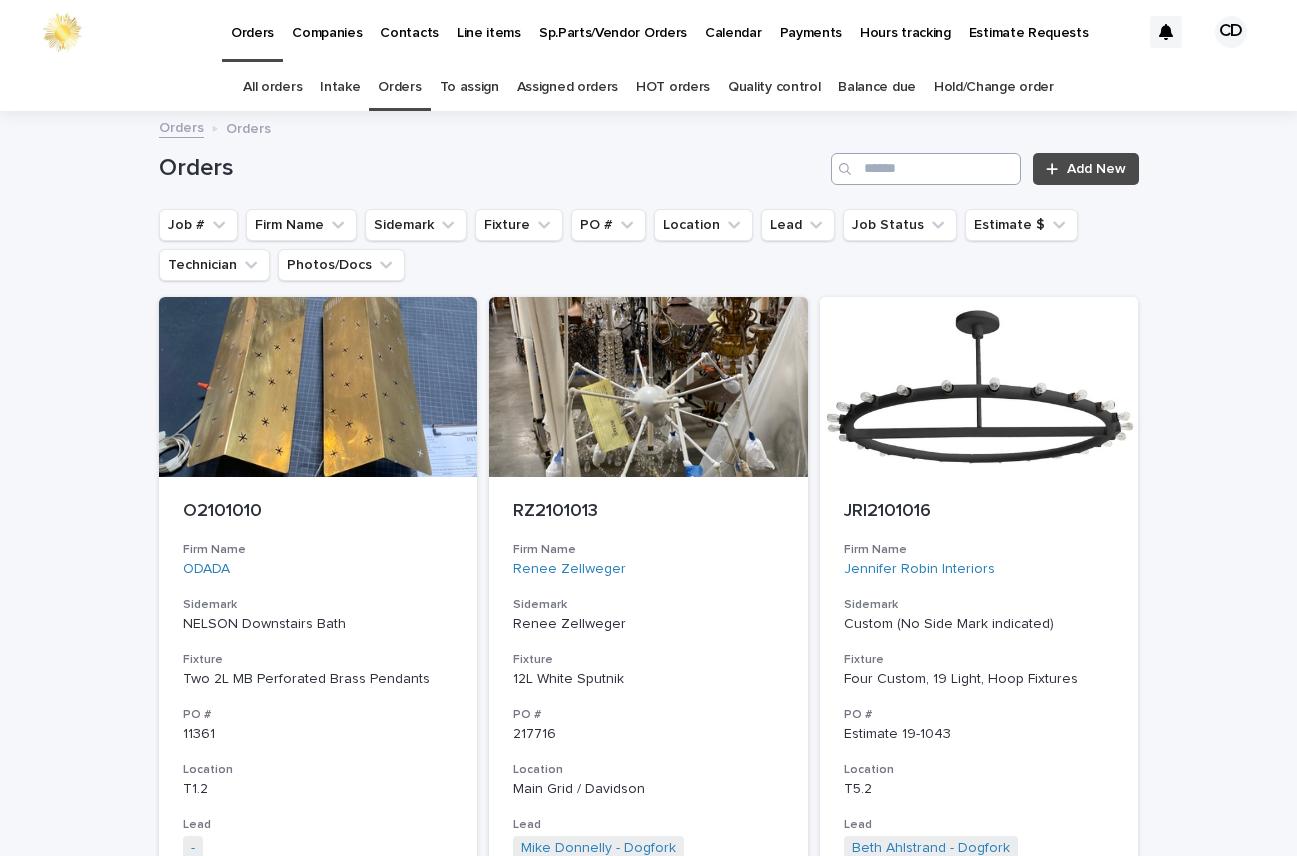 scroll, scrollTop: 0, scrollLeft: 0, axis: both 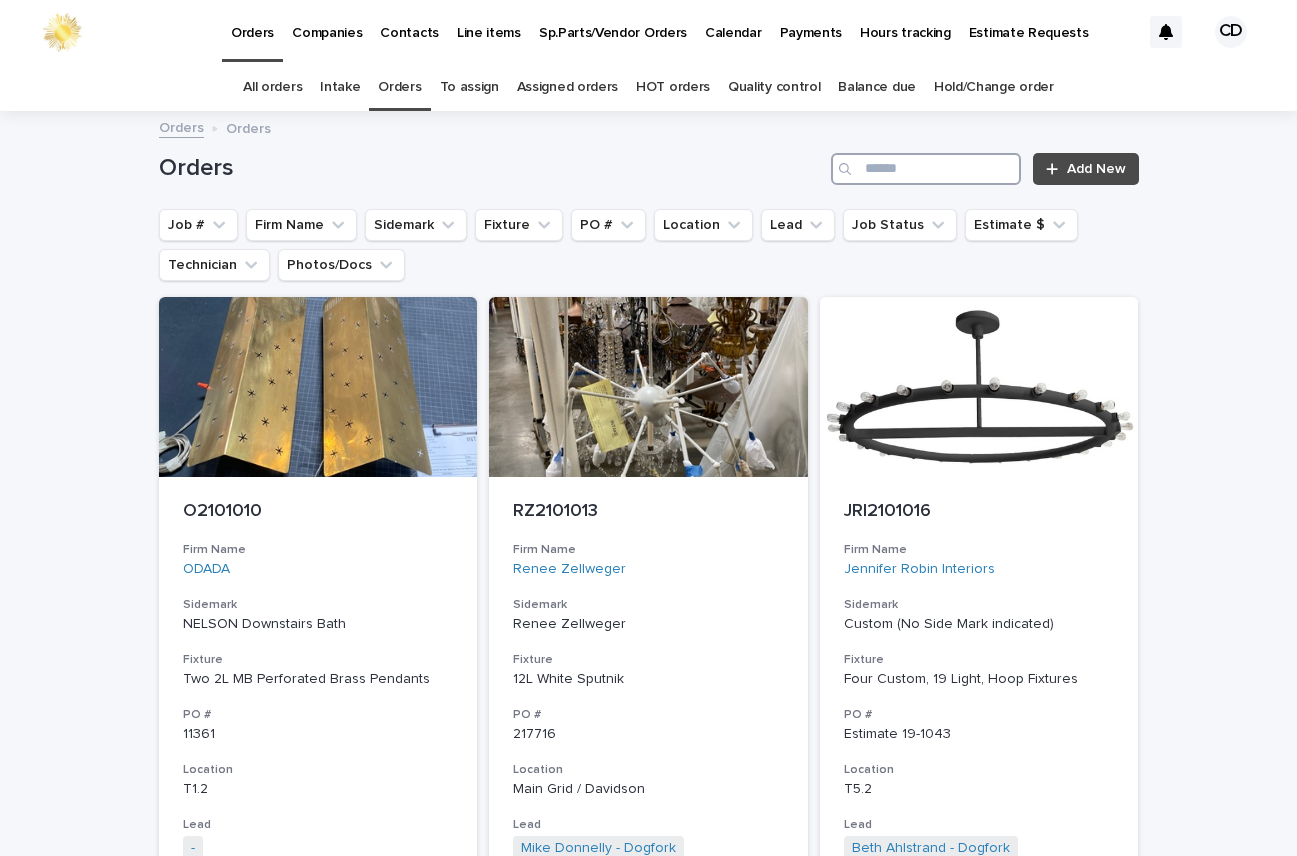 click at bounding box center [926, 169] 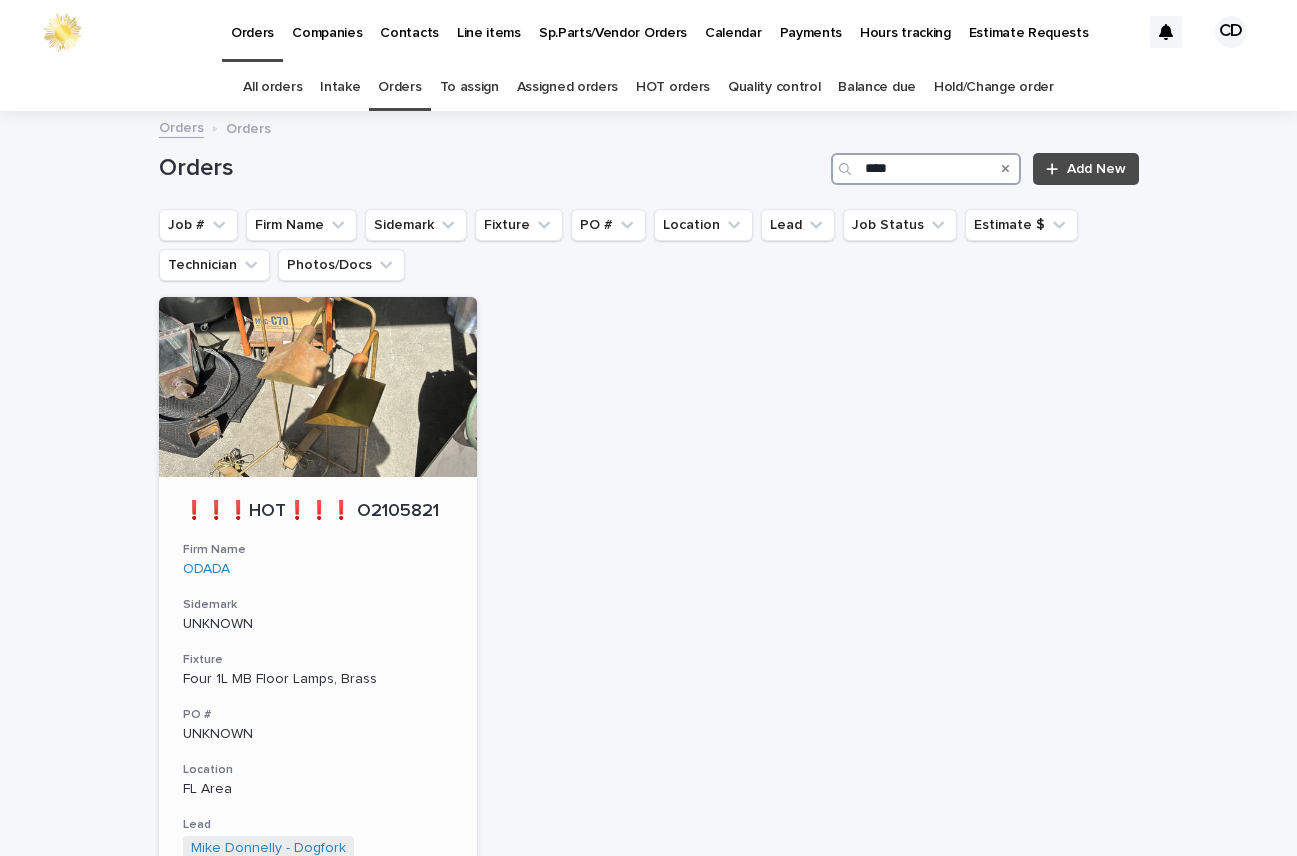 type on "****" 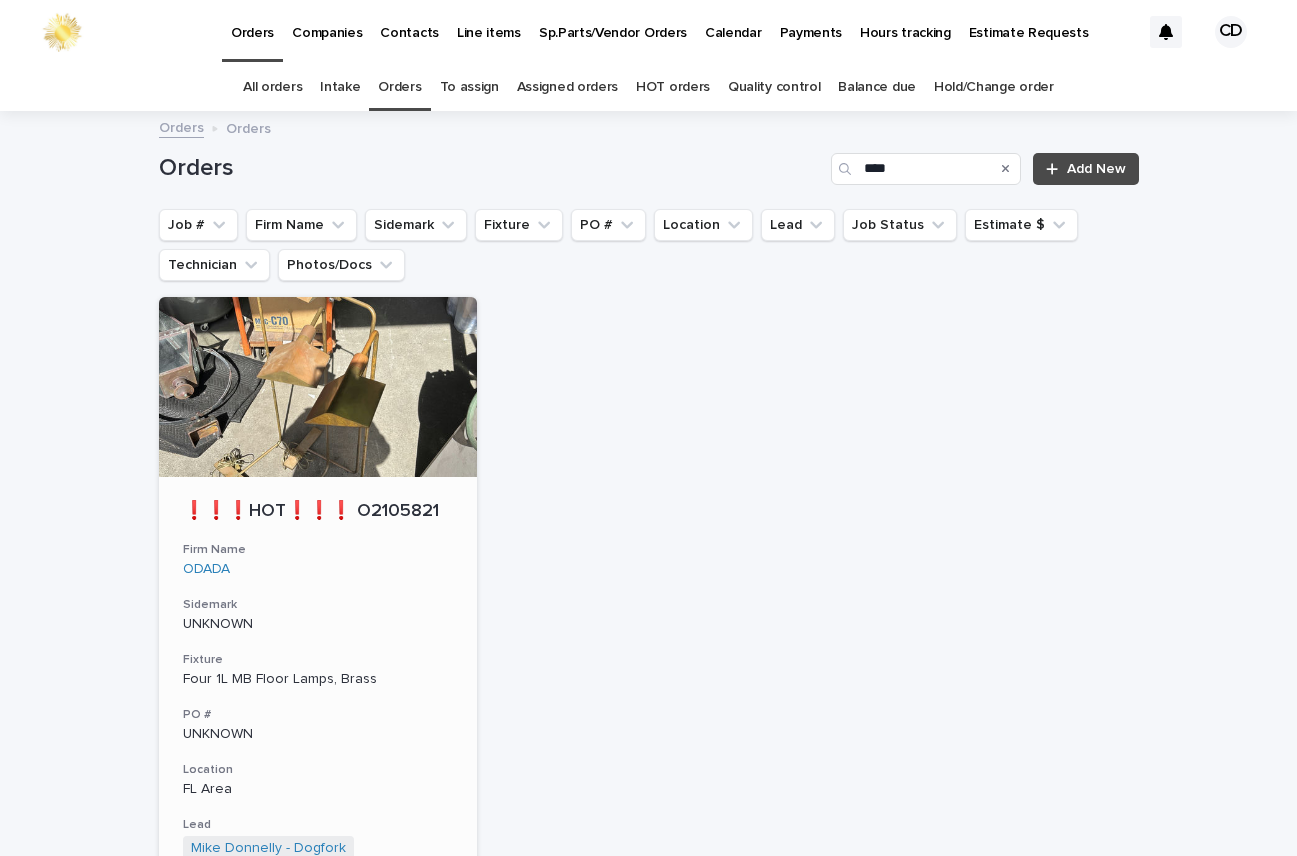 click on "❗❗❗HOT❗❗❗ O2105821 Firm Name [BRAND] Sidemark UNKNOWN Fixture Four 1L MB Floor Lamps, Brass
PO # UNKNOWN Location [LOCATION] Area Lead [FIRST] [LAST] - [BRAND] + 0 Job Status Completed Estimate $ $3,072.00 Technician [FIRST] [LAST] - [BRAND] - Technician + 0" at bounding box center (318, 767) 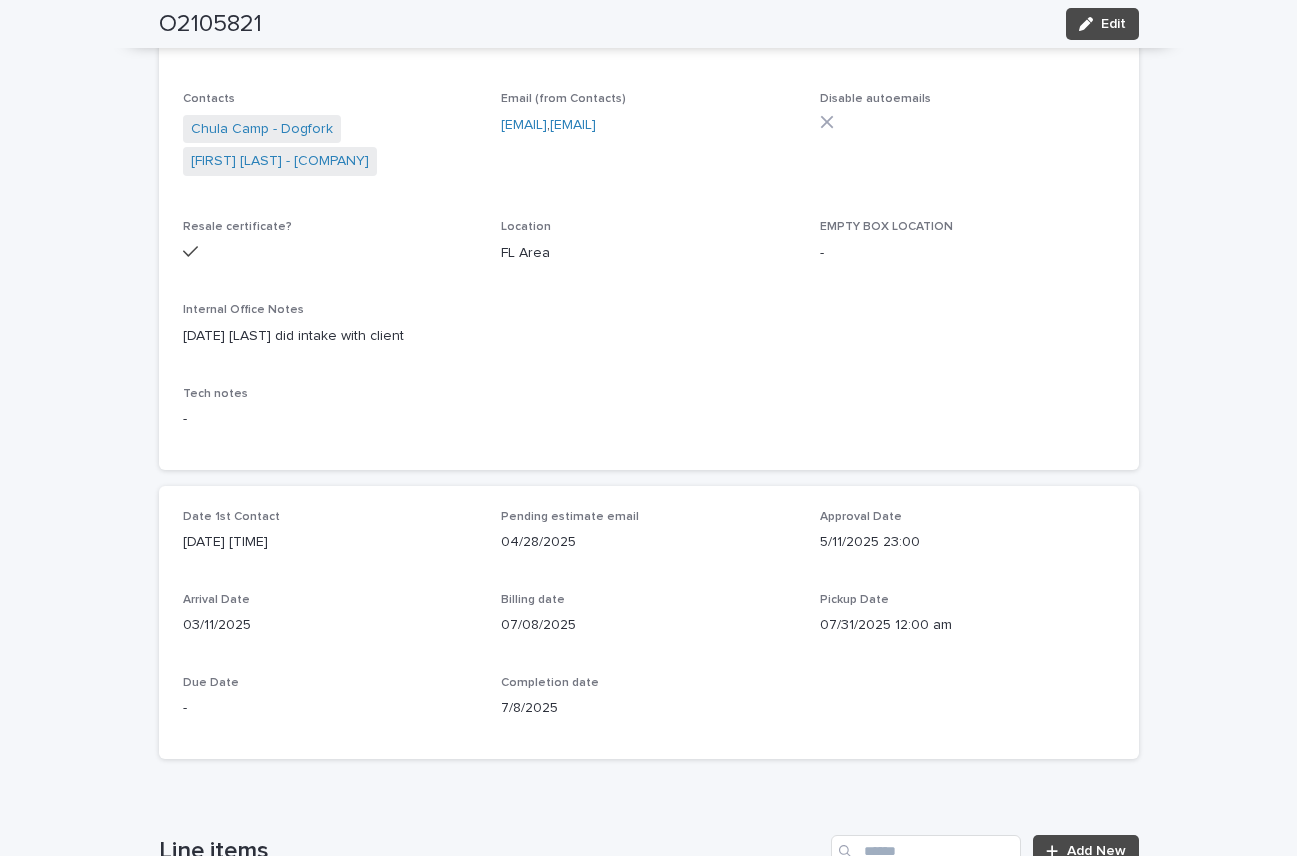 scroll, scrollTop: 371, scrollLeft: 0, axis: vertical 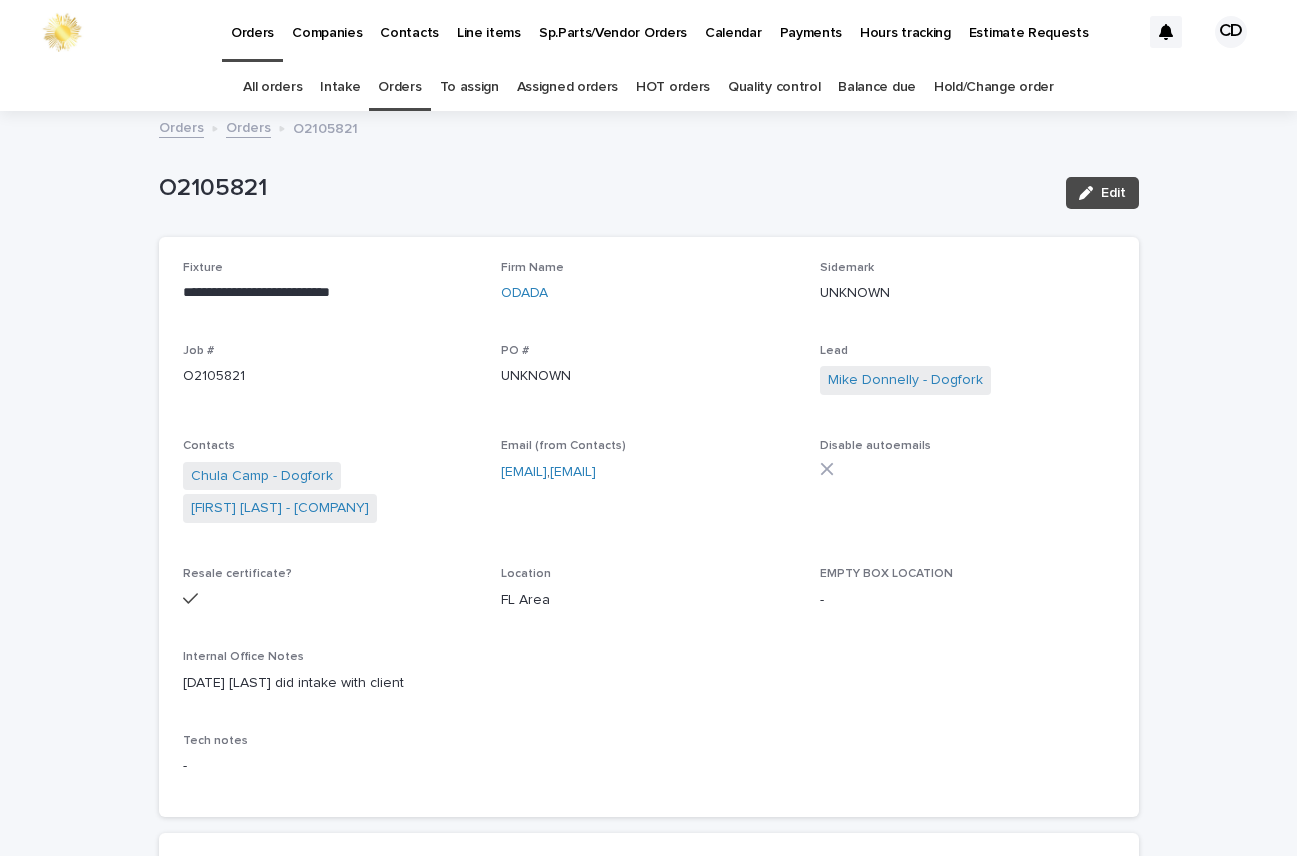 click on "Orders" at bounding box center (399, 87) 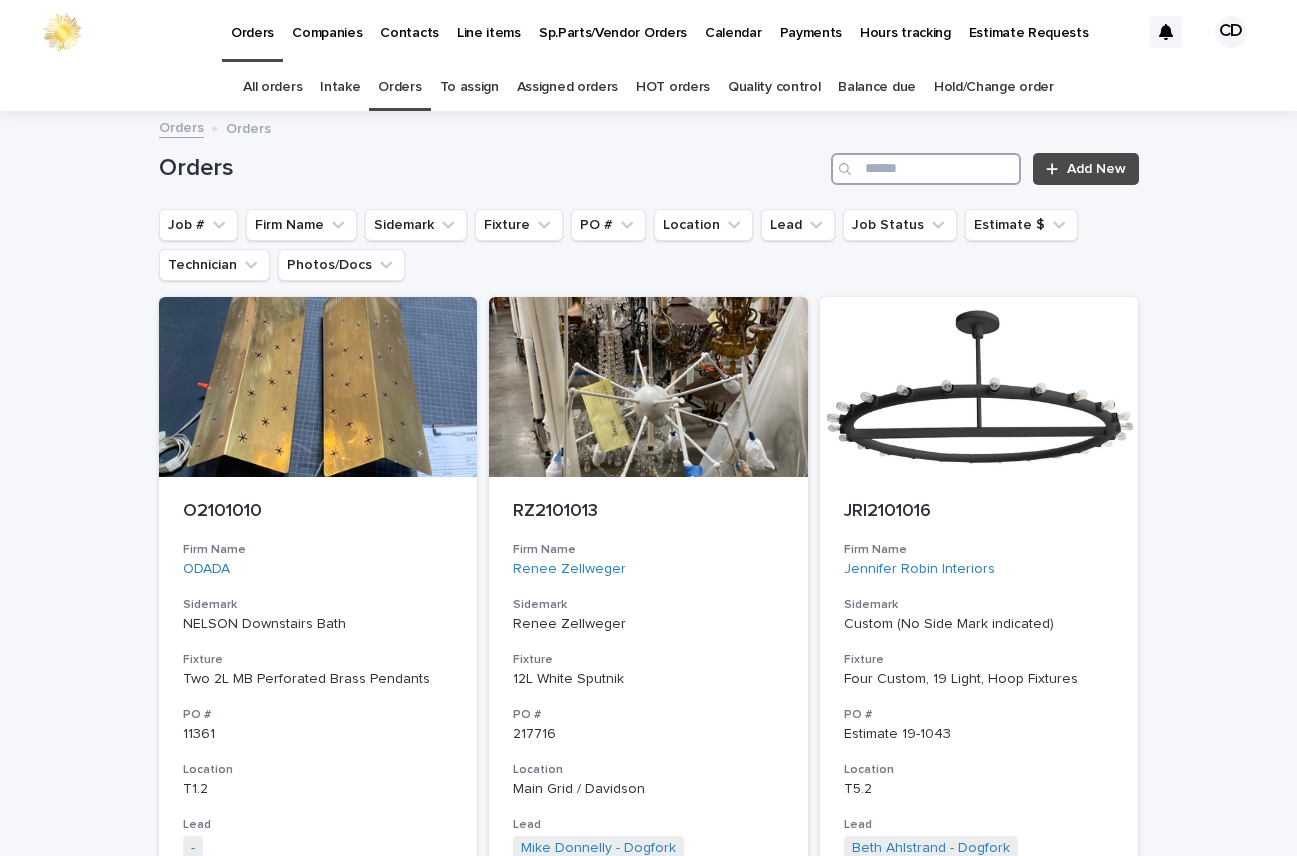 click at bounding box center (926, 169) 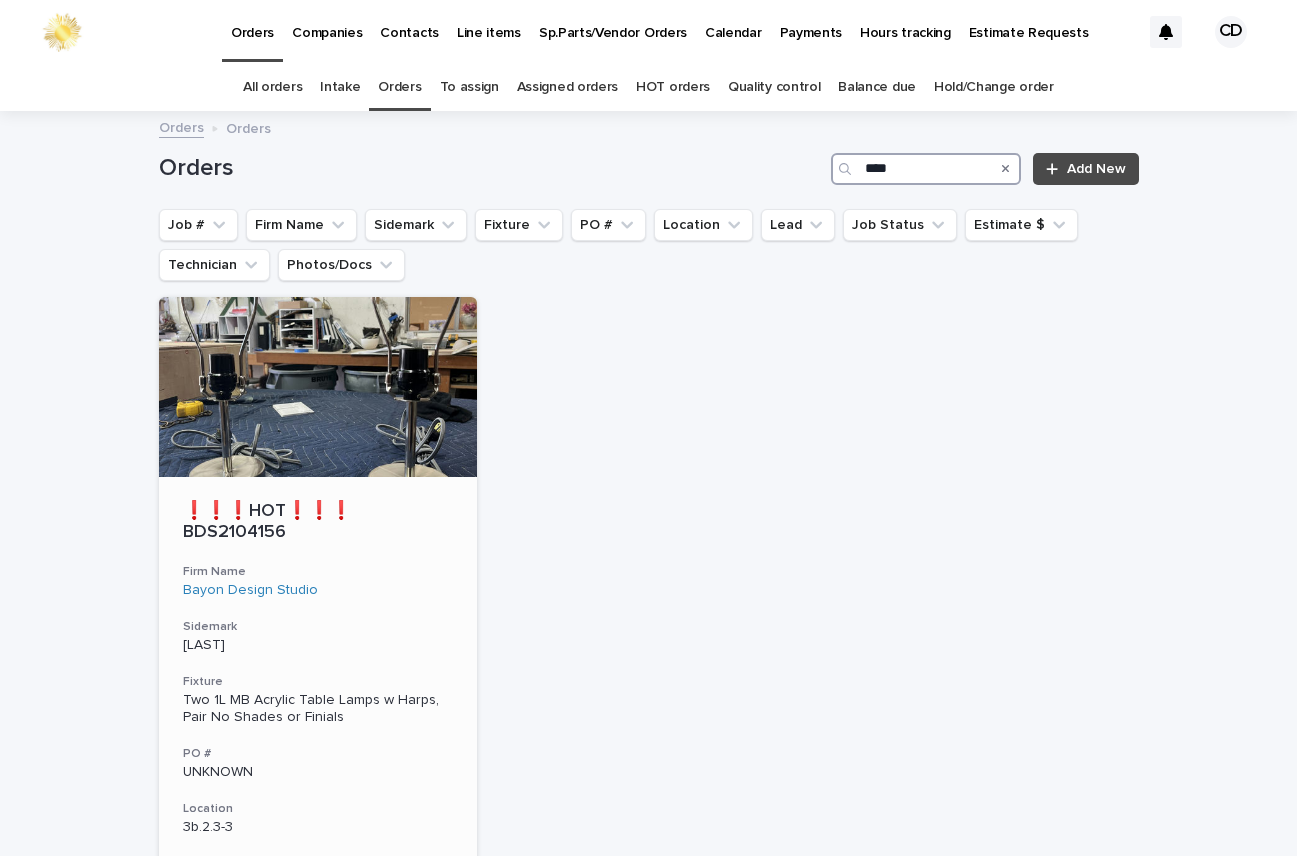 type on "****" 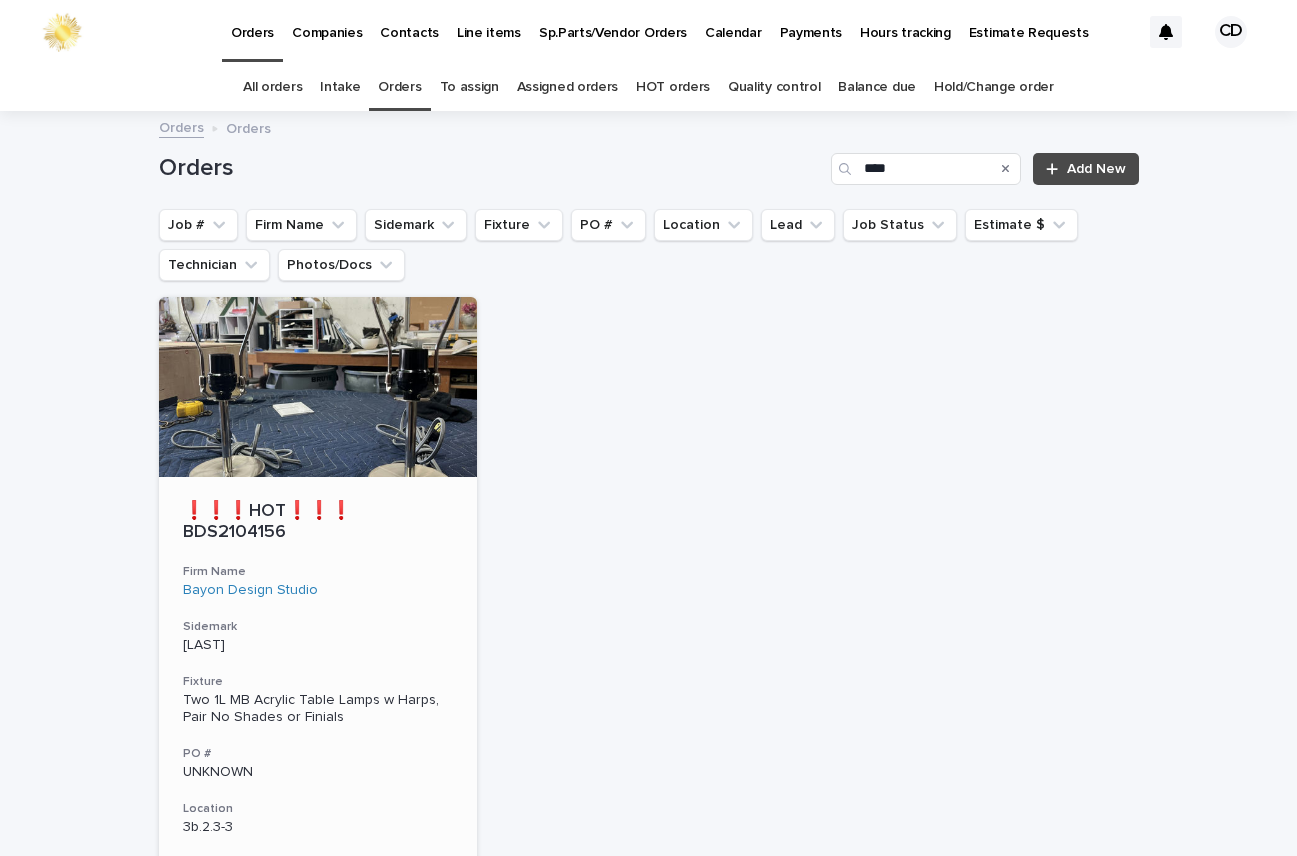 click on "❗❗❗HOT❗❗❗ [CODE] Firm Name [COMPANY] [Sidemark] [LAST] Fixture [TEXT]
PO # UNKNOWN Location [NUMBER] Lead [FIRST] [LAST] - [COMPANY] + 0 Job Status Completed Estimate $ $ [PRICE] Technician [FIRST] [LAST] - [COMPANY] - Technician   + 0" at bounding box center [318, 786] 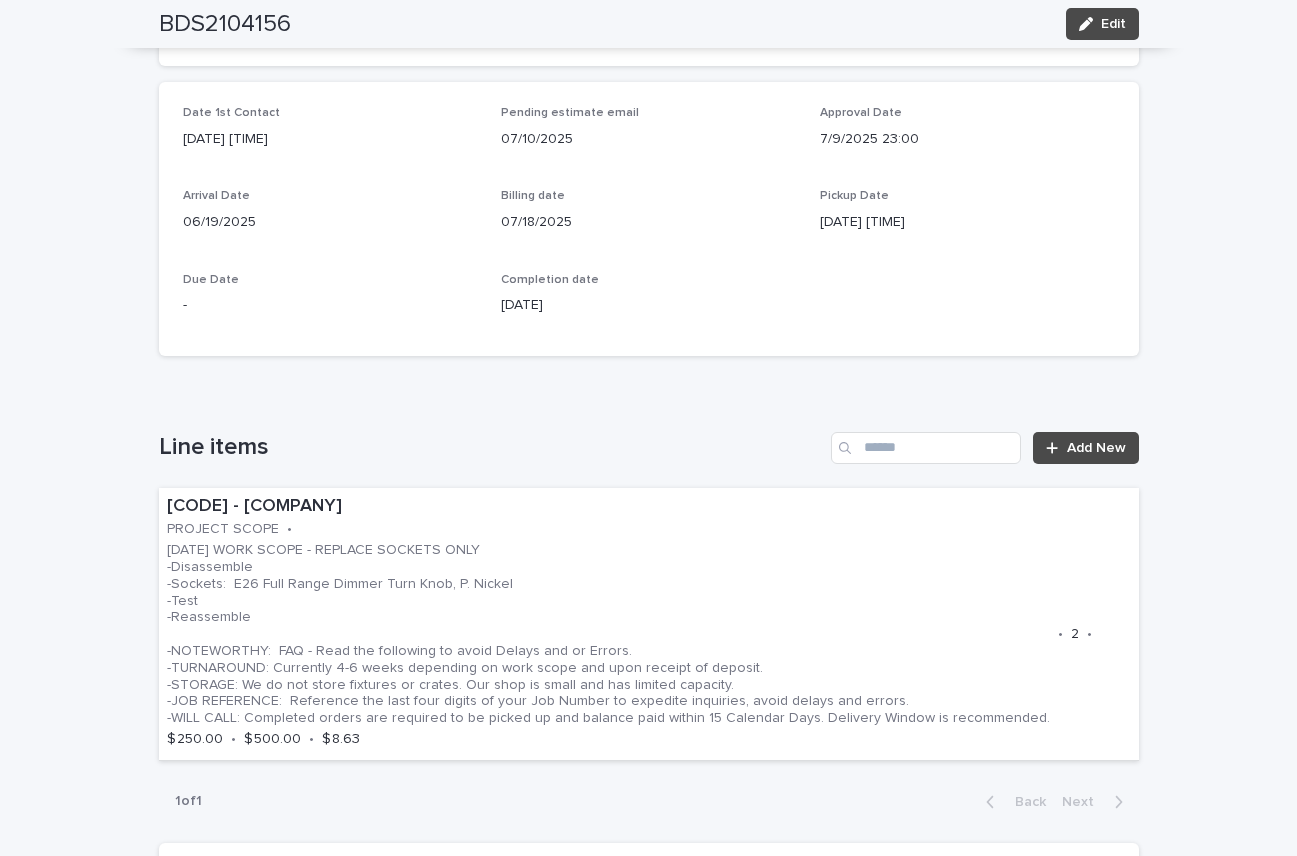 scroll, scrollTop: 961, scrollLeft: 0, axis: vertical 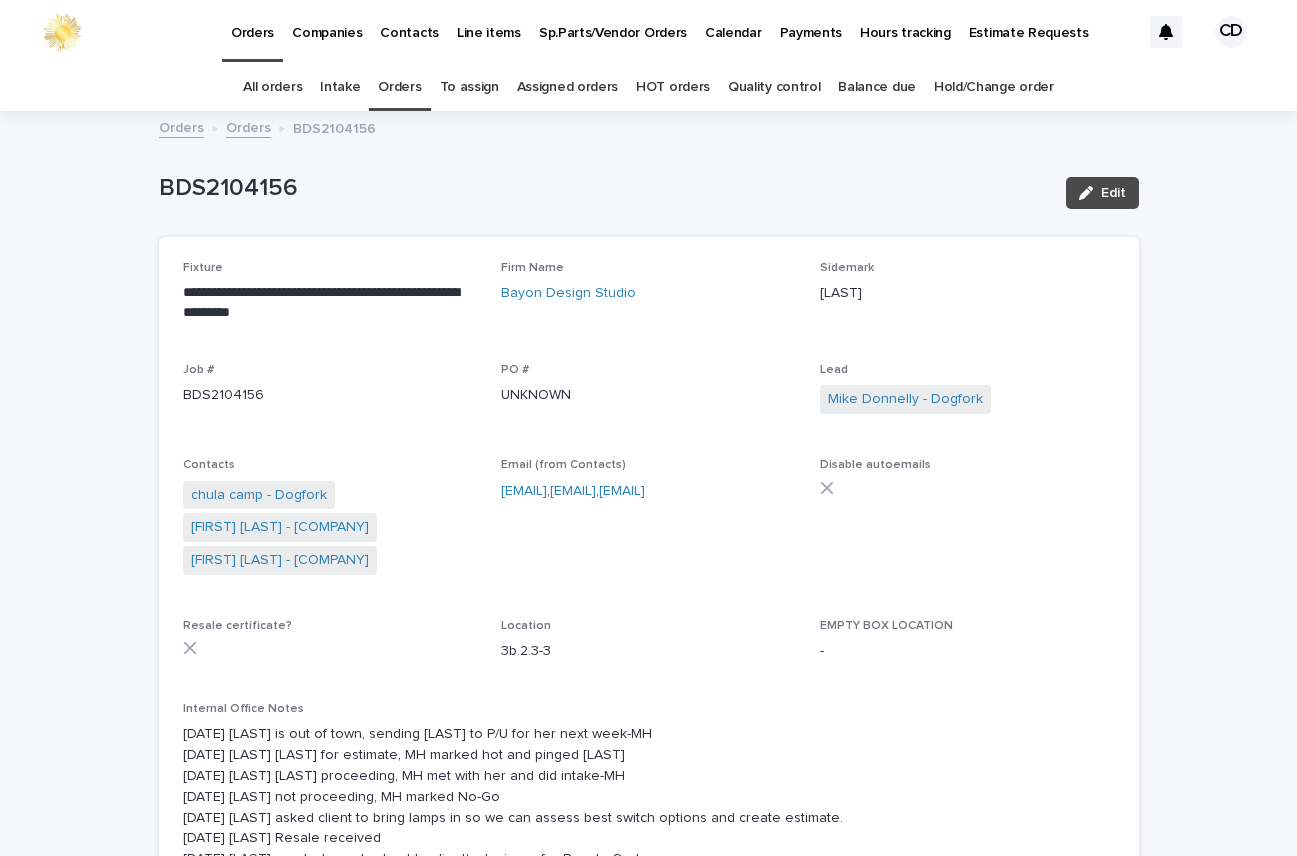 click on "Orders" at bounding box center (399, 87) 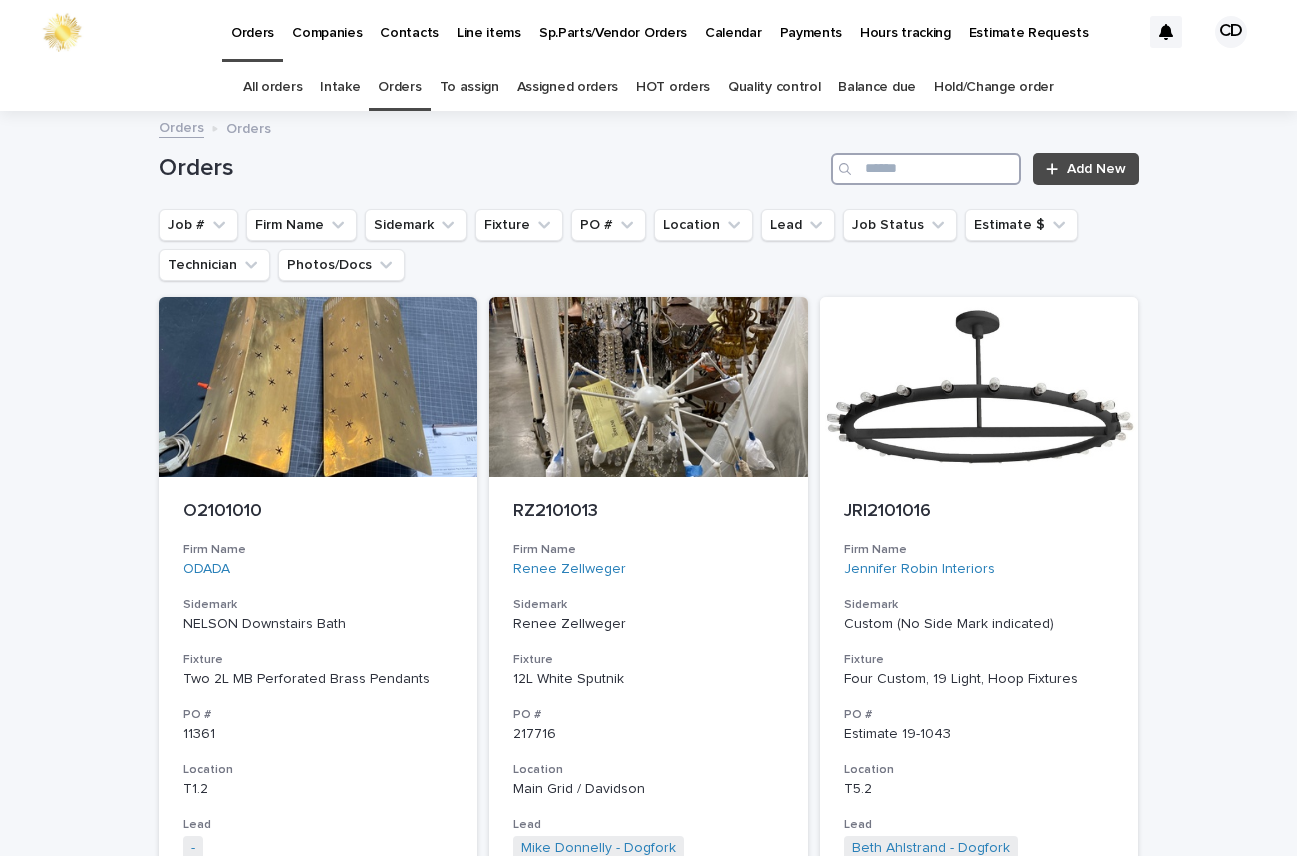 click at bounding box center (926, 169) 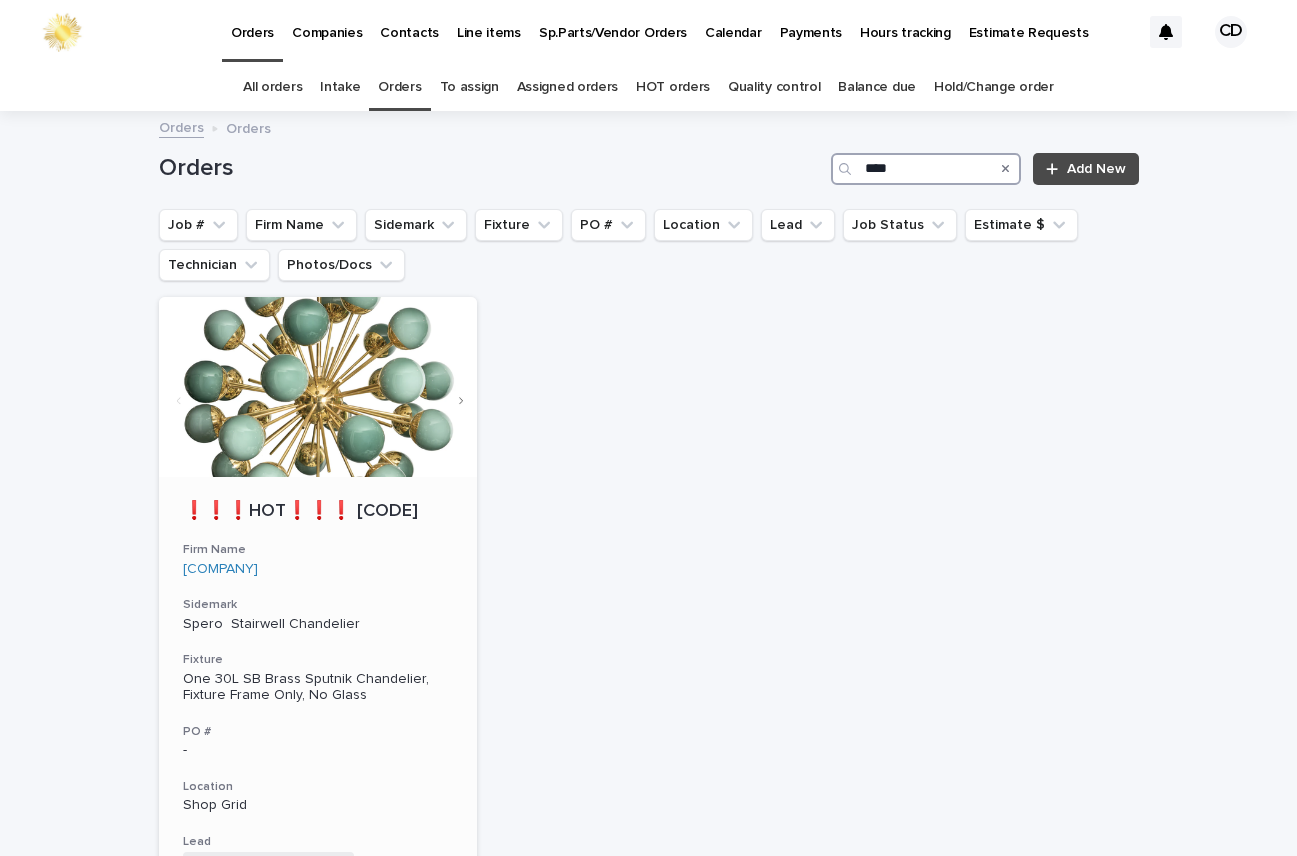 type on "****" 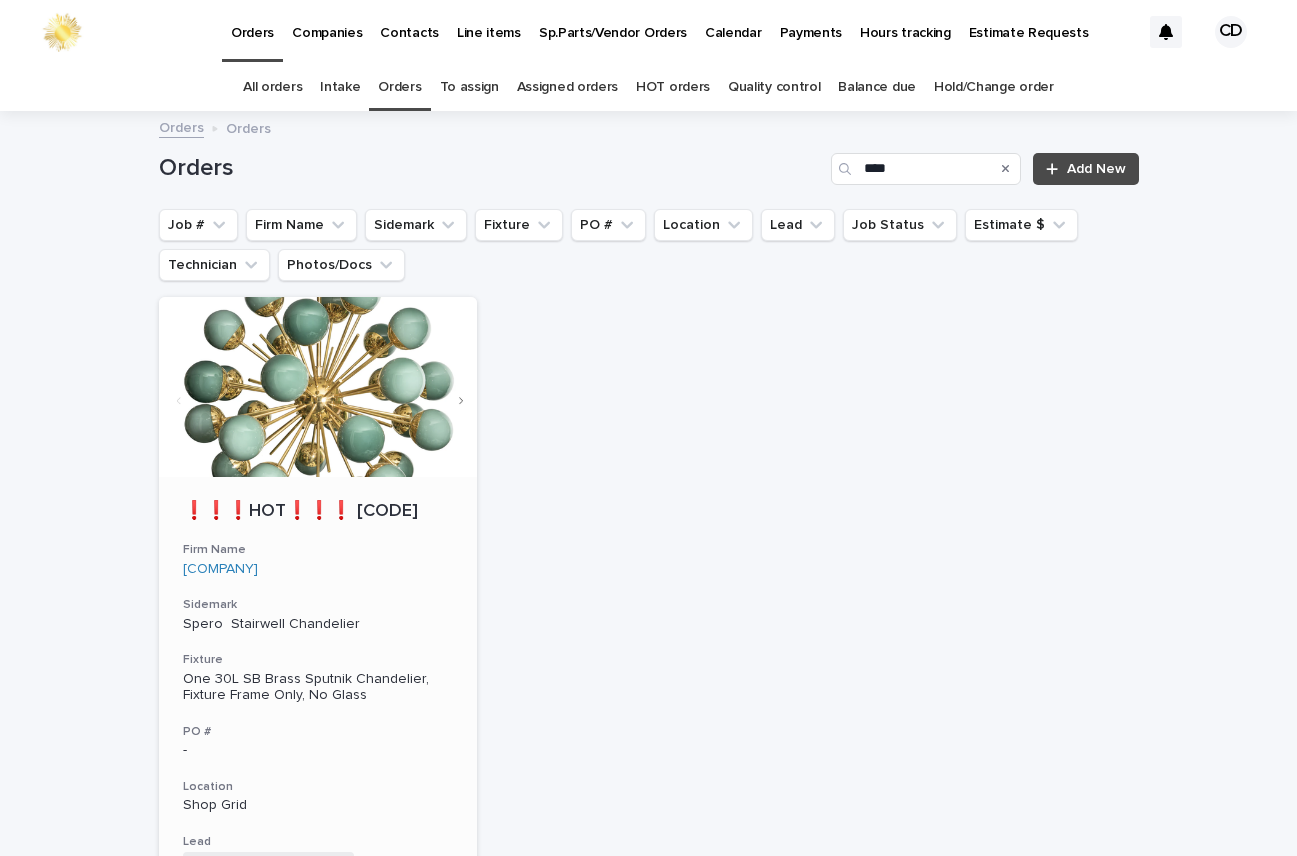 click on "❗❗❗HOT❗❗❗ [CODE]" at bounding box center [318, 512] 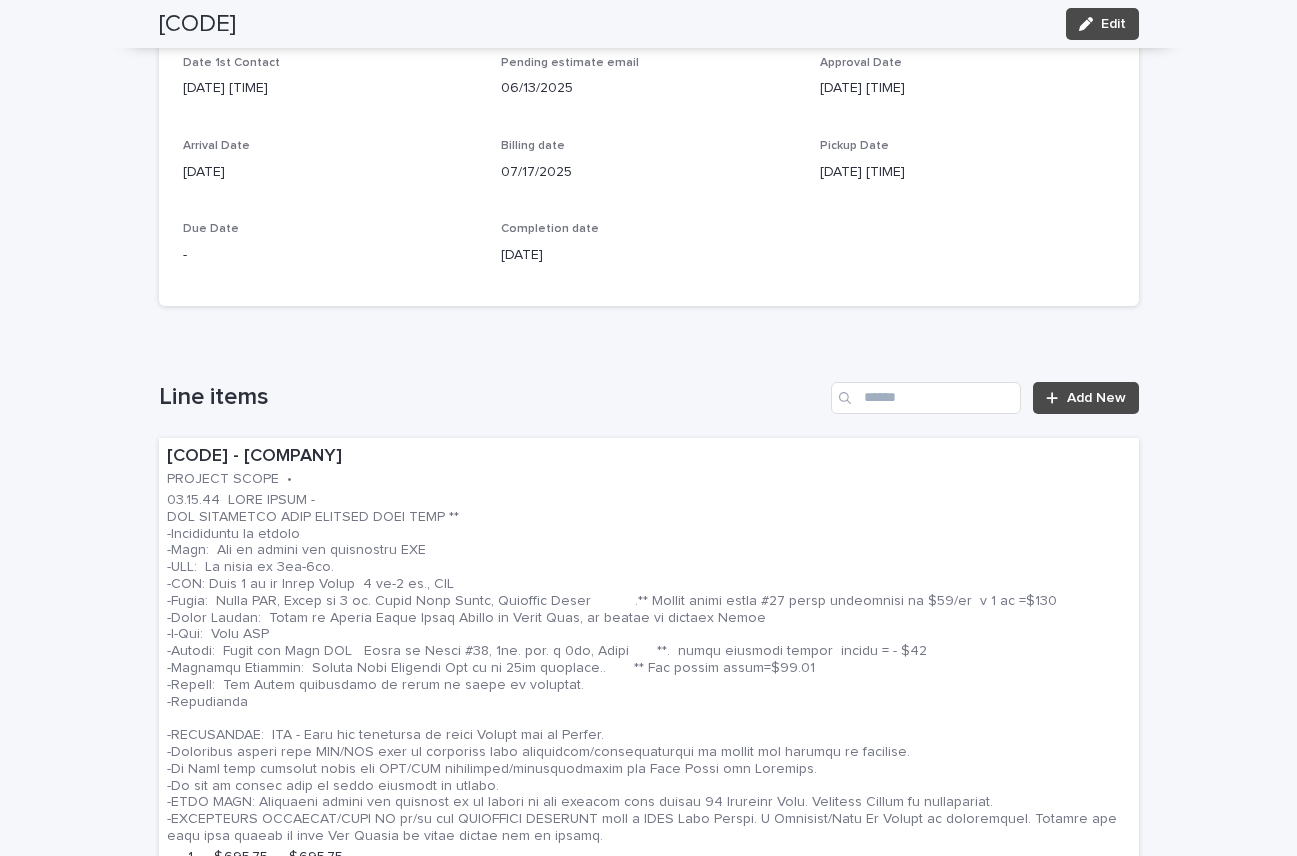 scroll, scrollTop: 802, scrollLeft: 0, axis: vertical 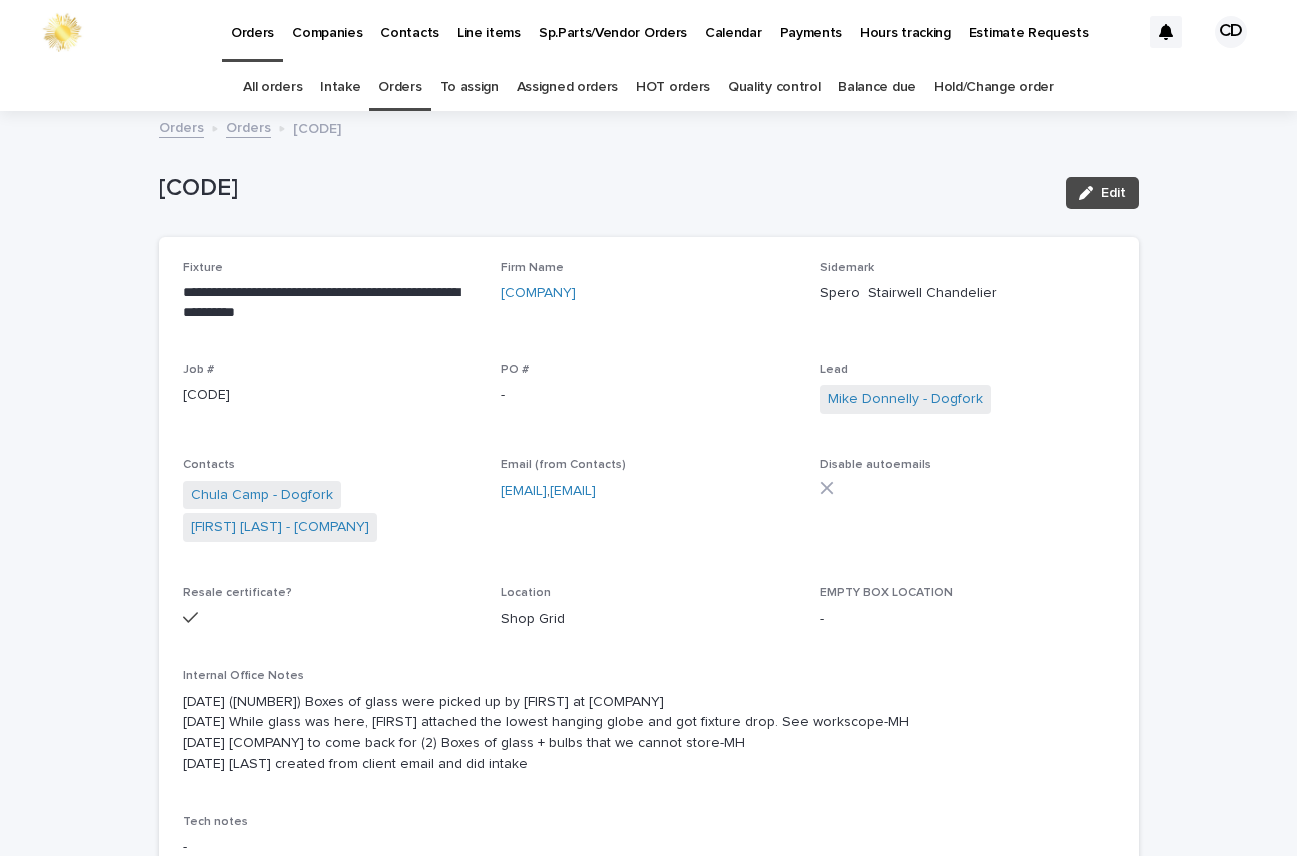 click on "Orders" at bounding box center (399, 87) 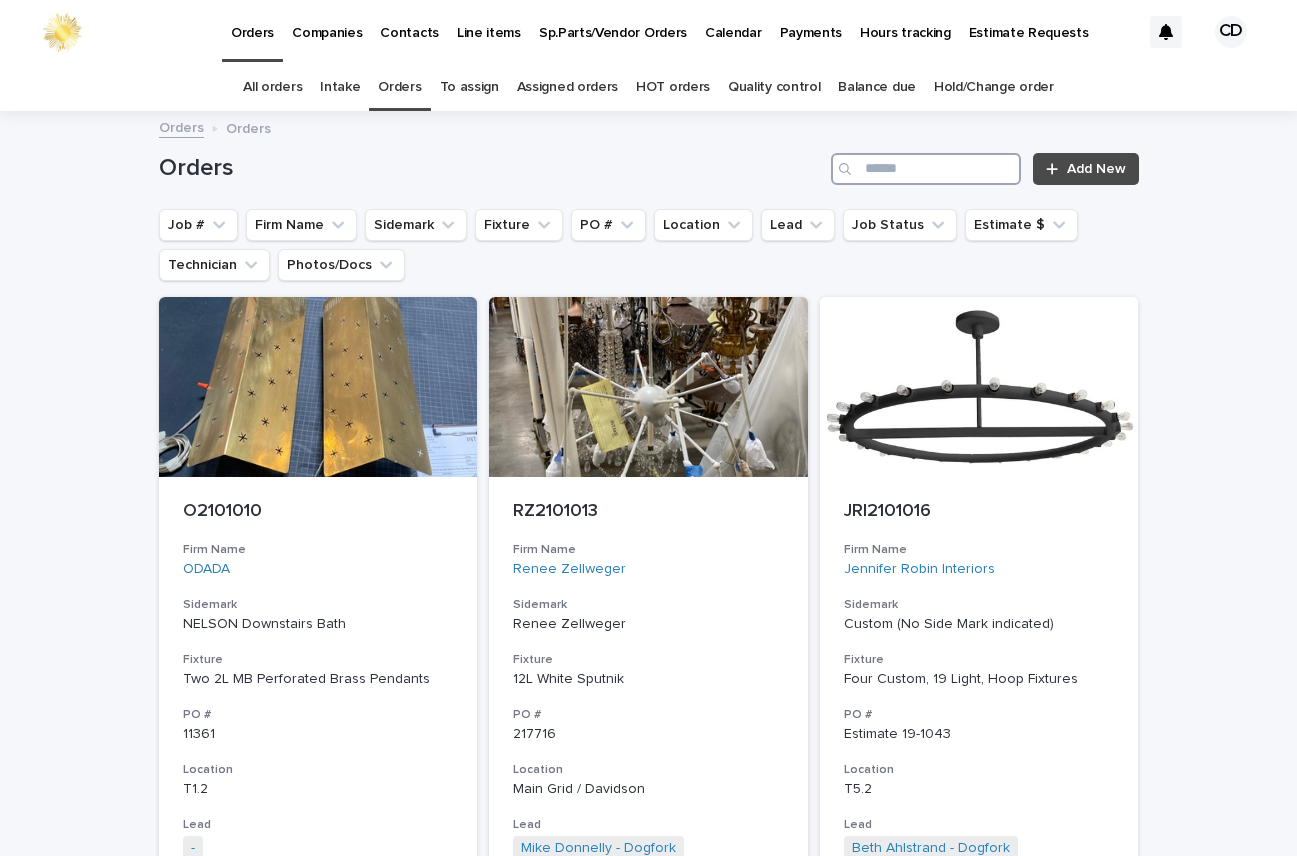 click at bounding box center (926, 169) 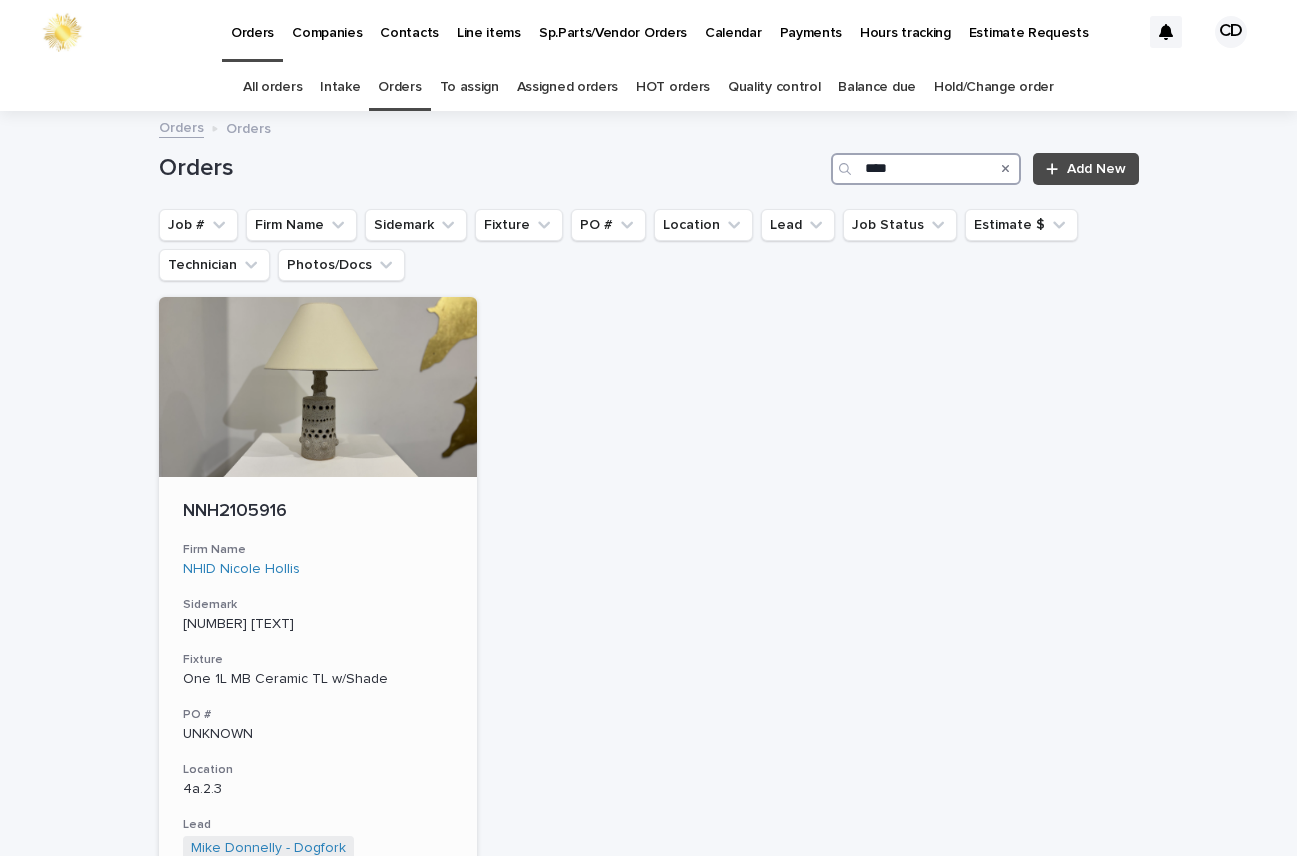 type on "****" 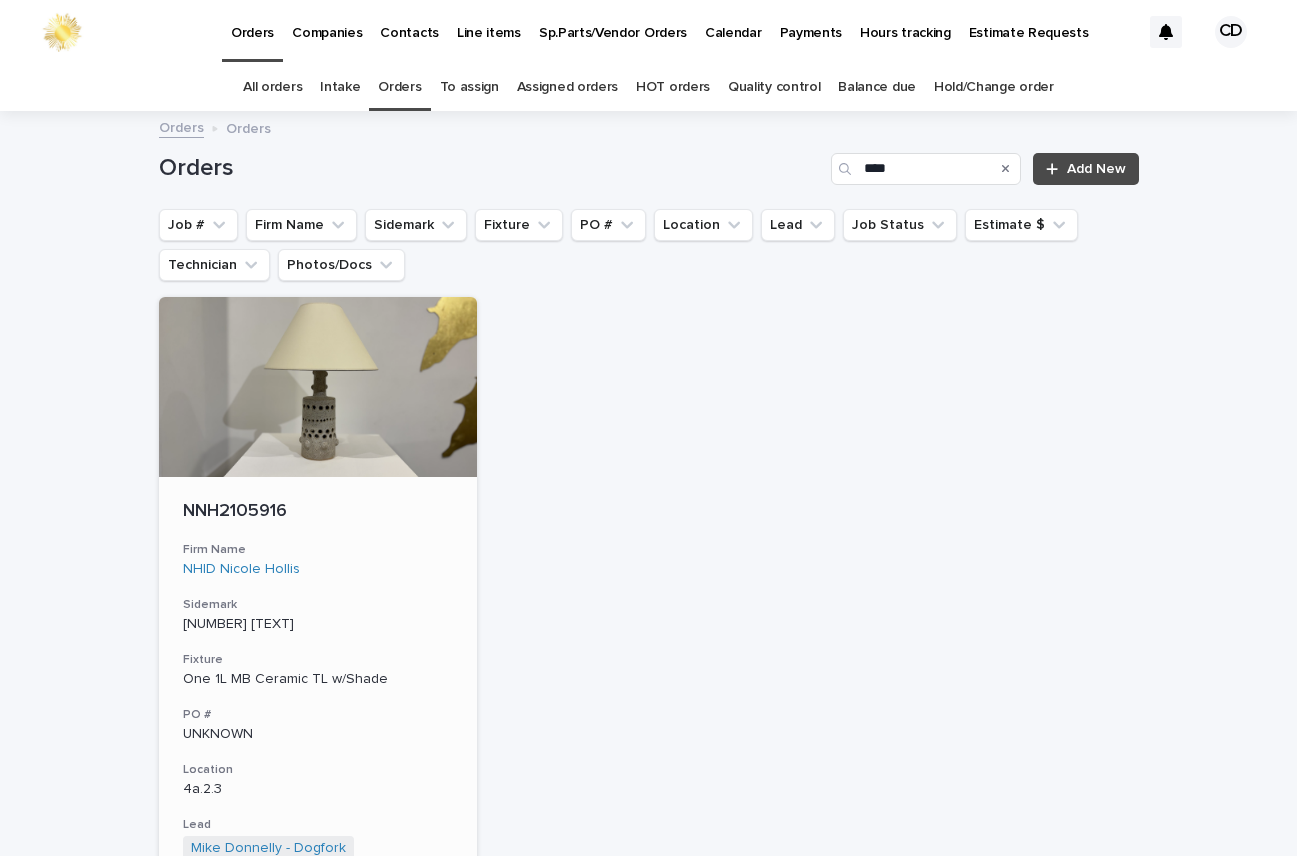 click on "[NUMBER] [TEXT]" at bounding box center (318, 624) 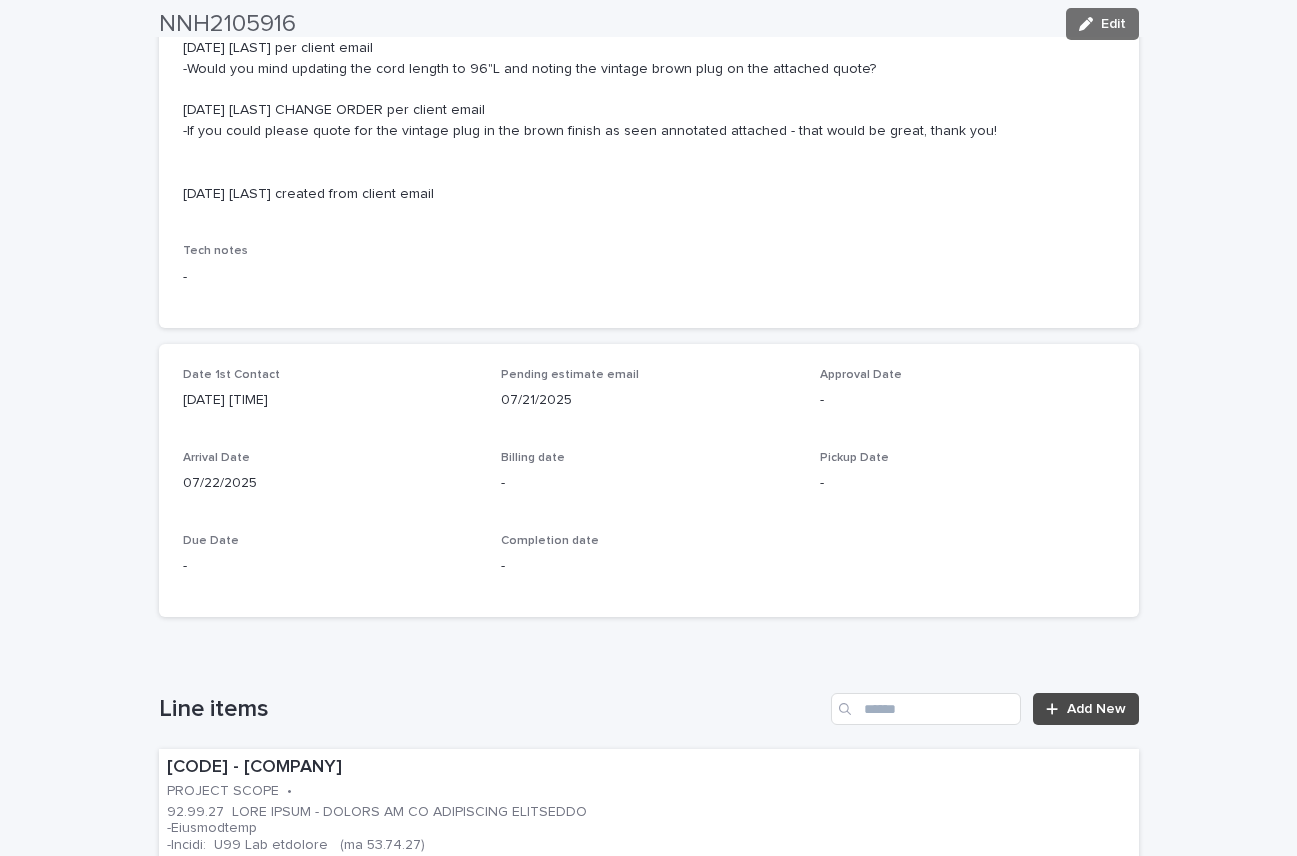 scroll, scrollTop: 812, scrollLeft: 0, axis: vertical 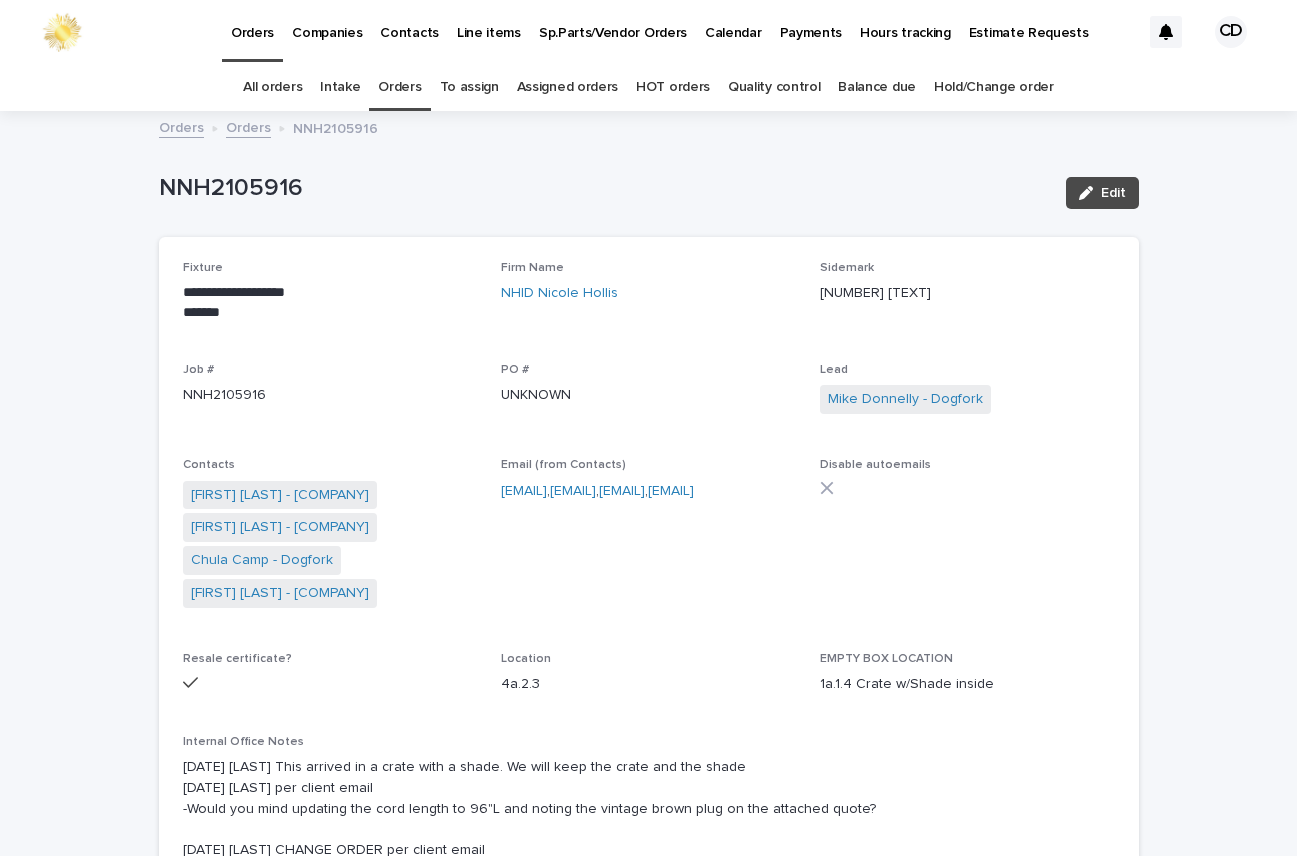 click on "Orders" at bounding box center (399, 87) 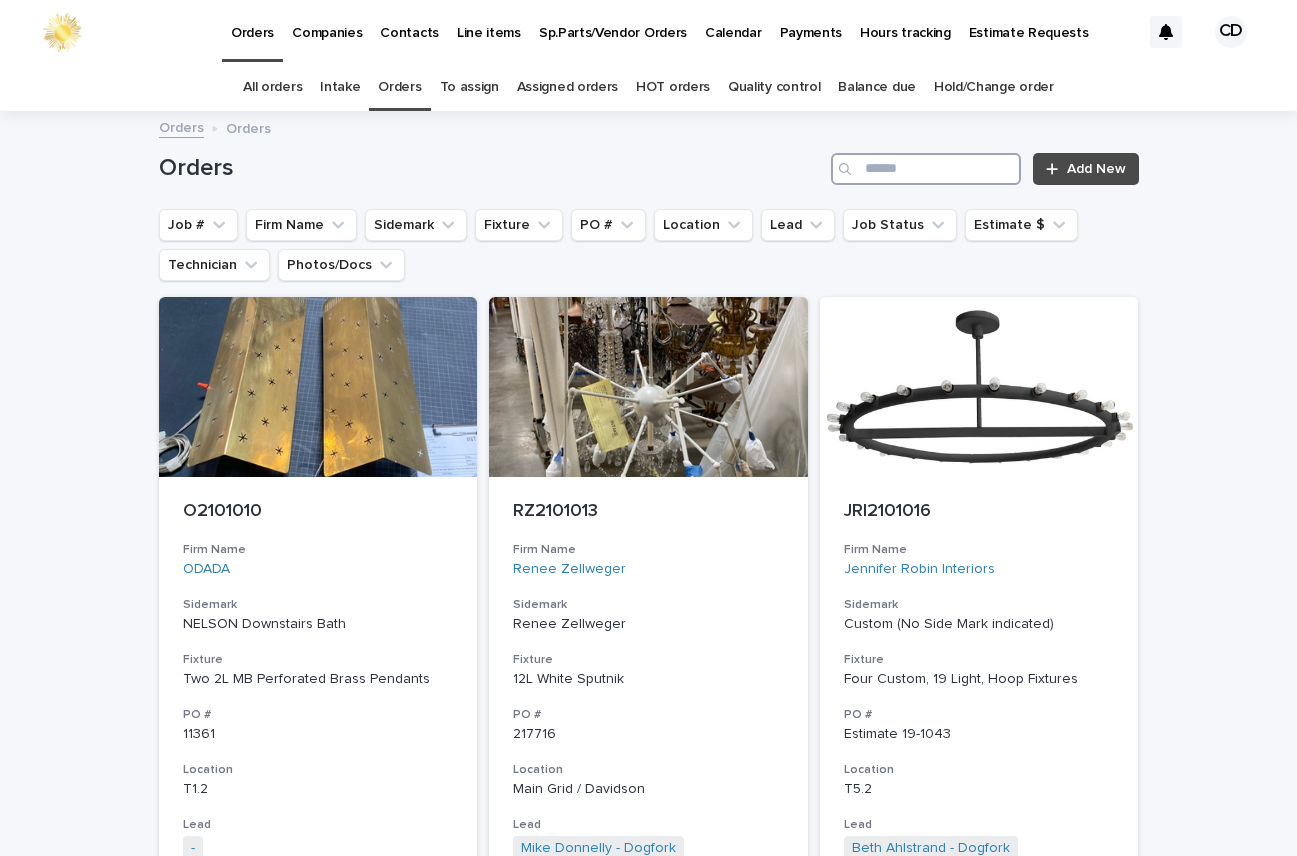 click at bounding box center [926, 169] 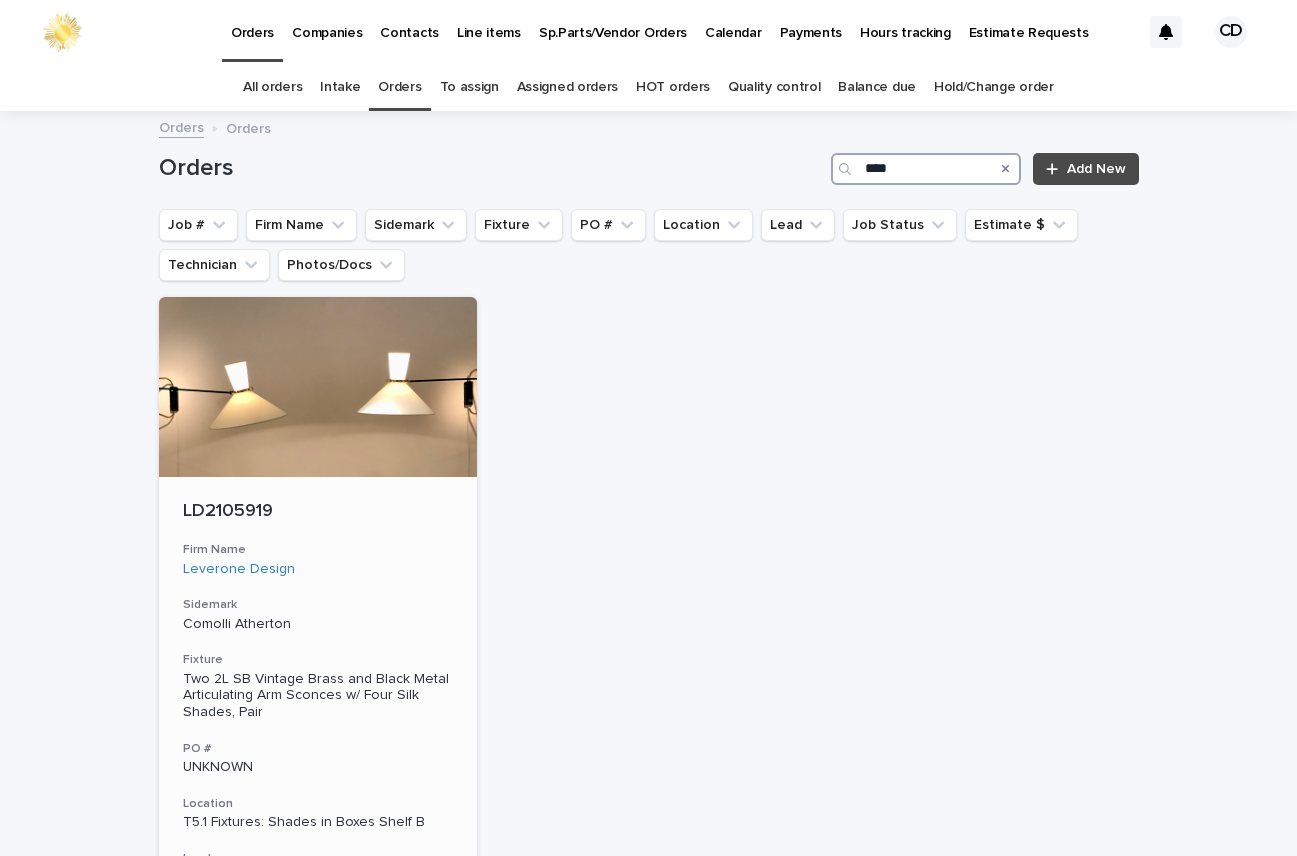 type on "****" 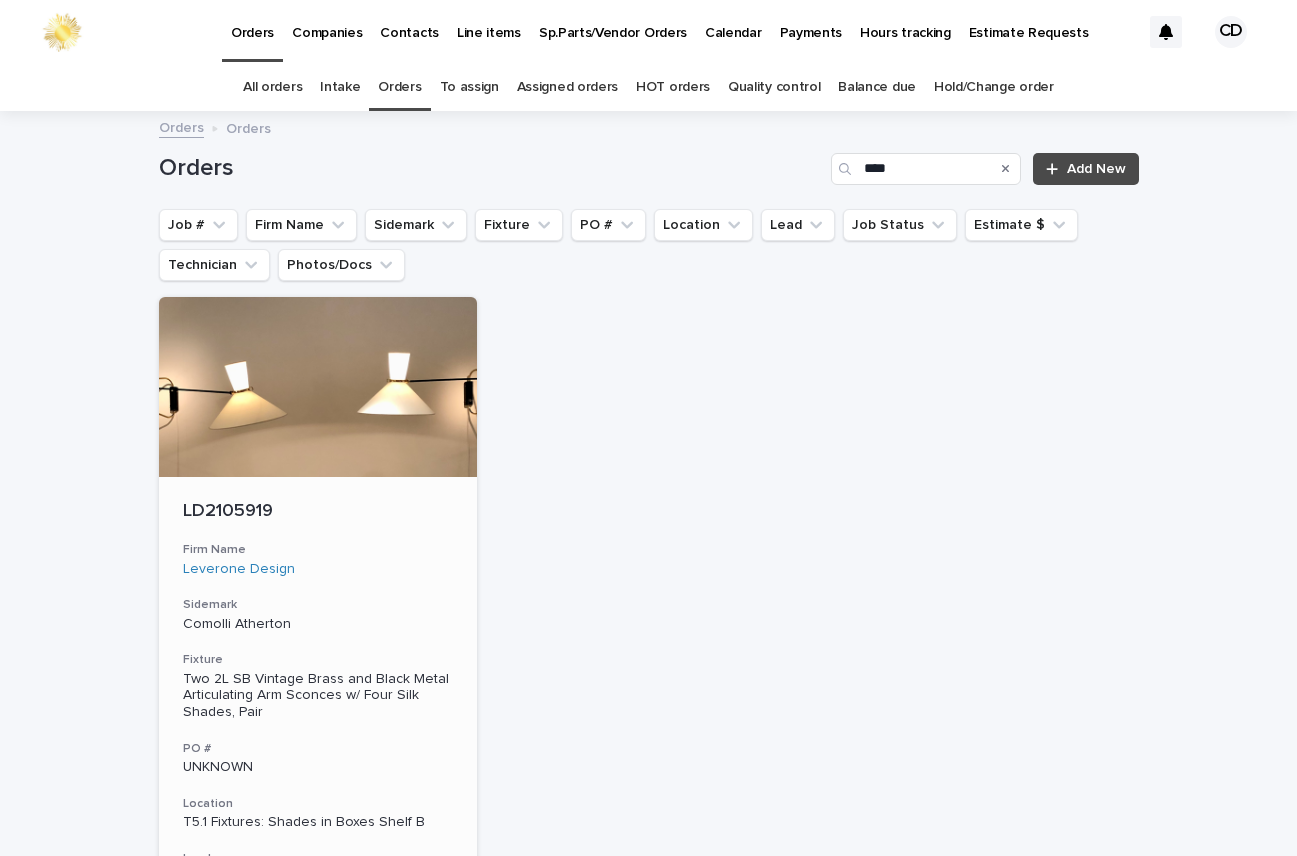 click on "Firm Name" at bounding box center (318, 550) 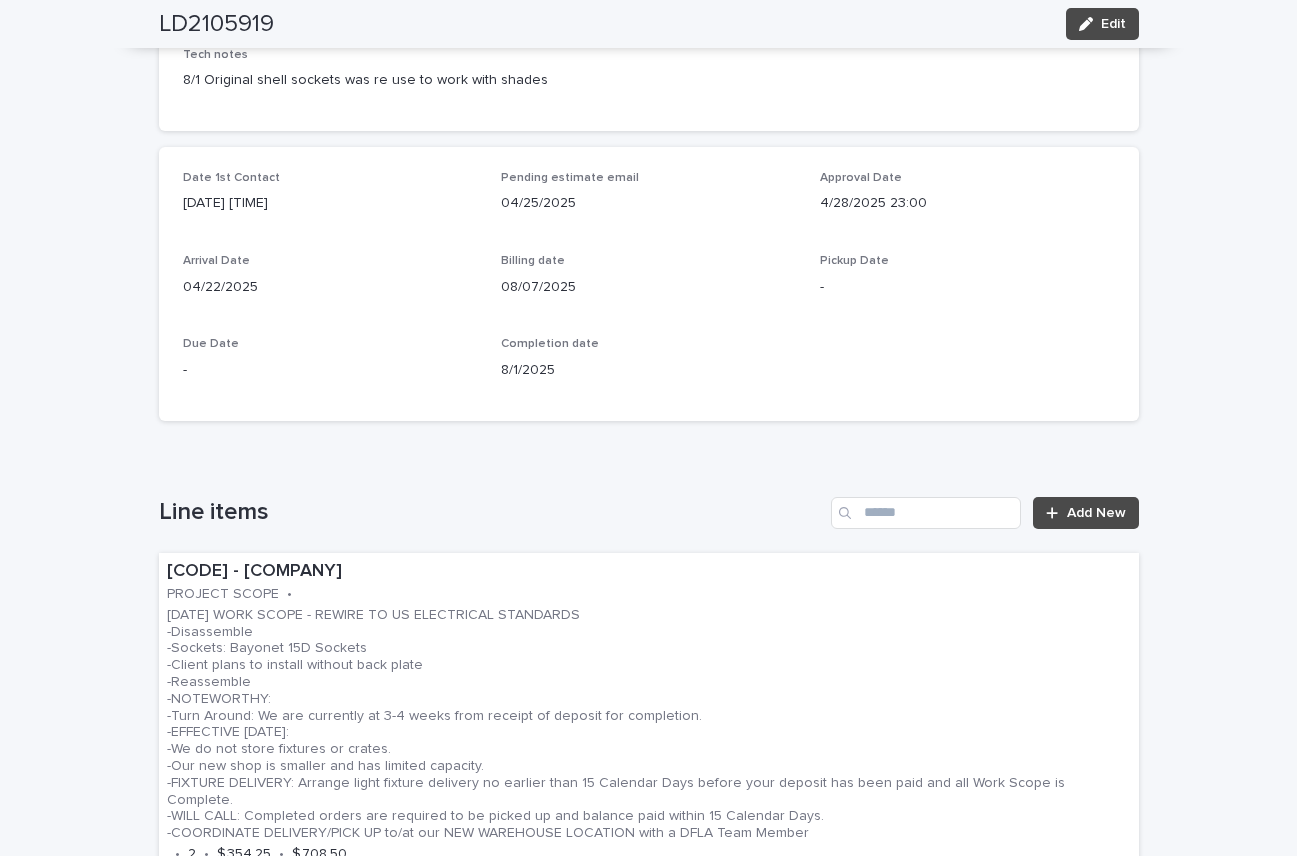 scroll, scrollTop: 773, scrollLeft: 0, axis: vertical 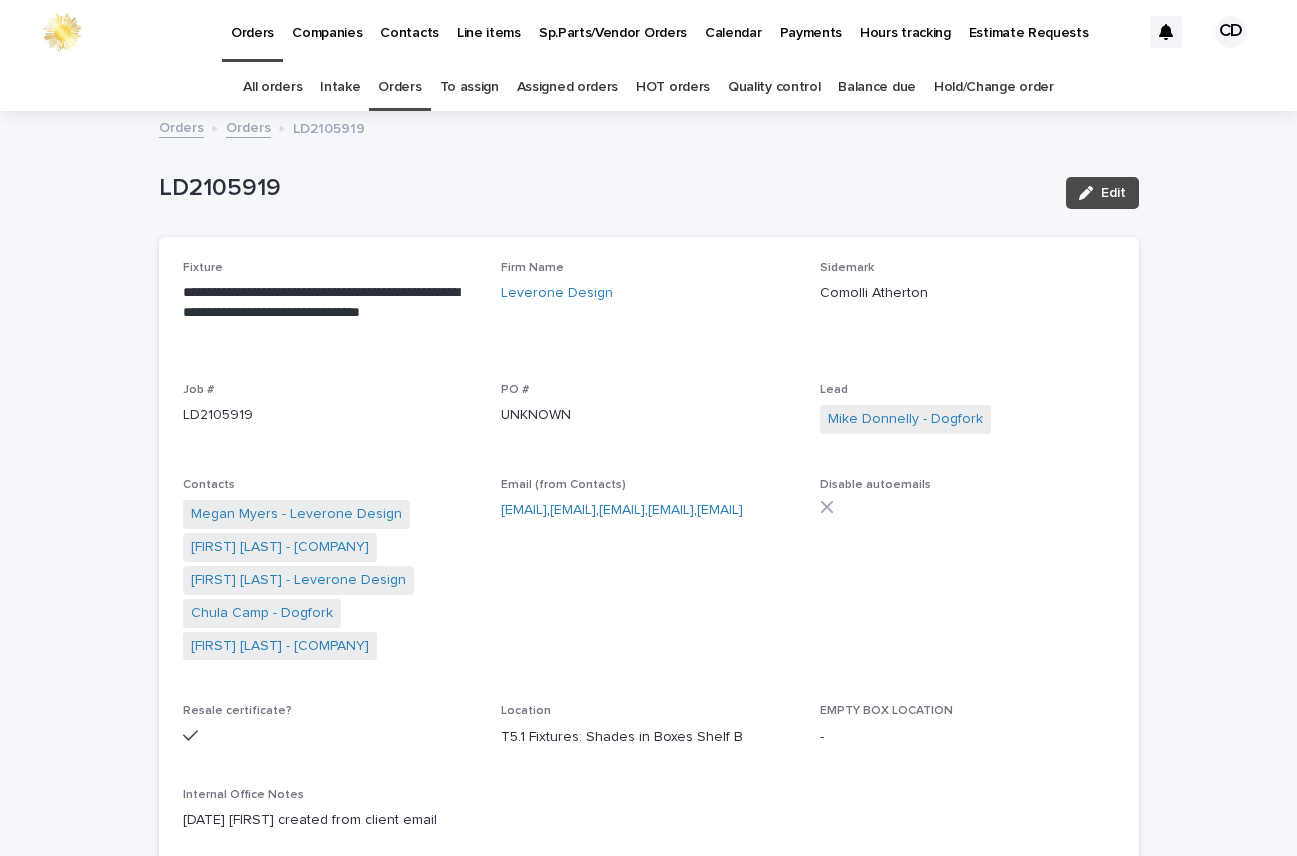 click on "Orders" at bounding box center (399, 87) 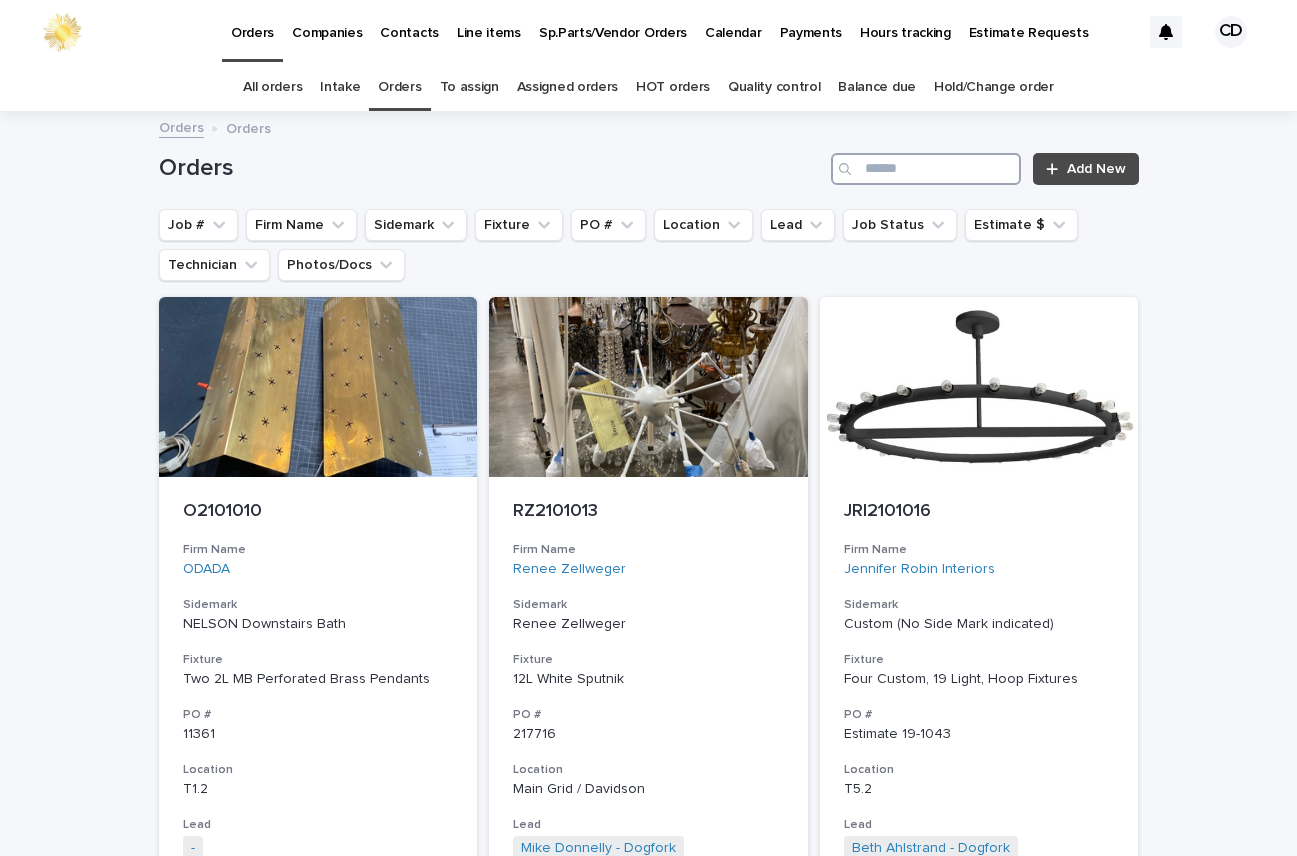 click at bounding box center [926, 169] 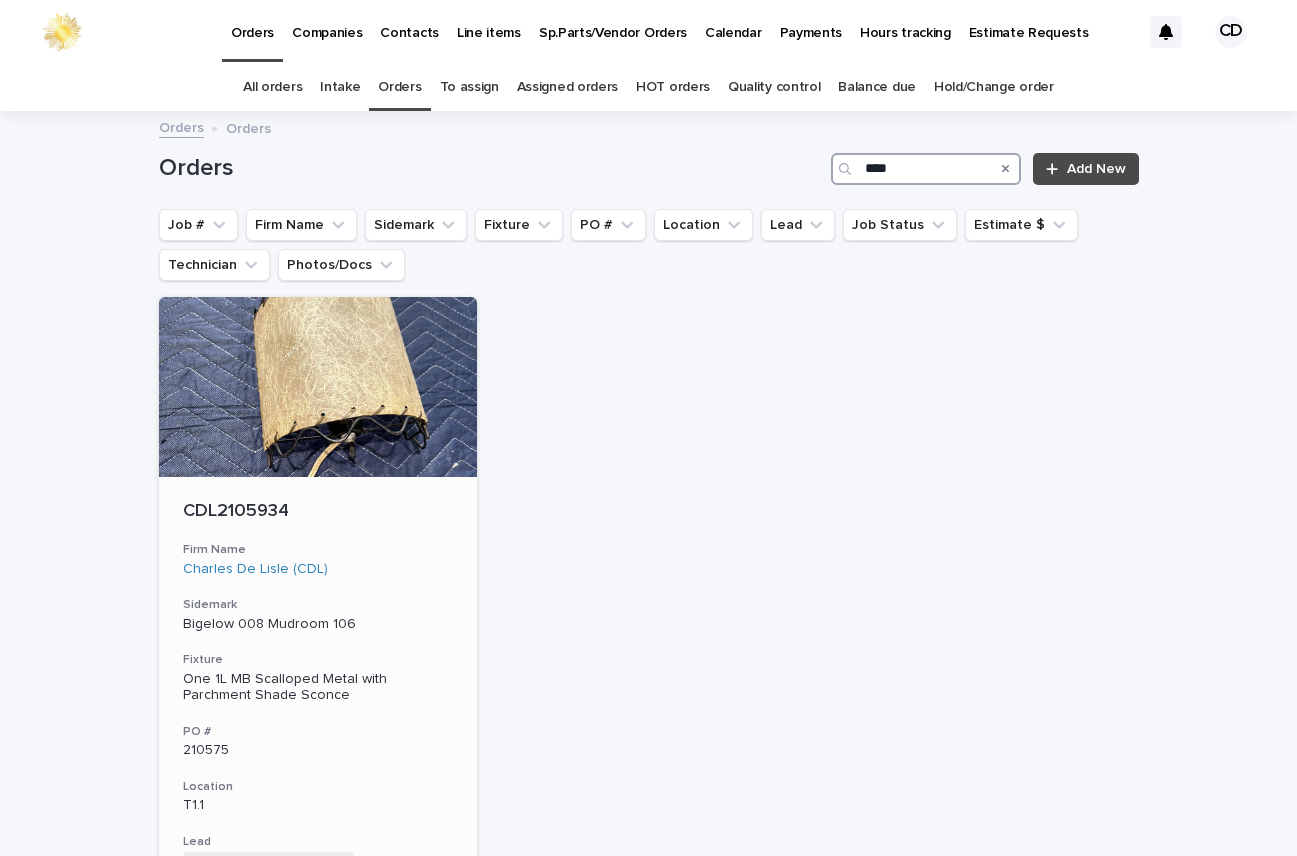 type on "****" 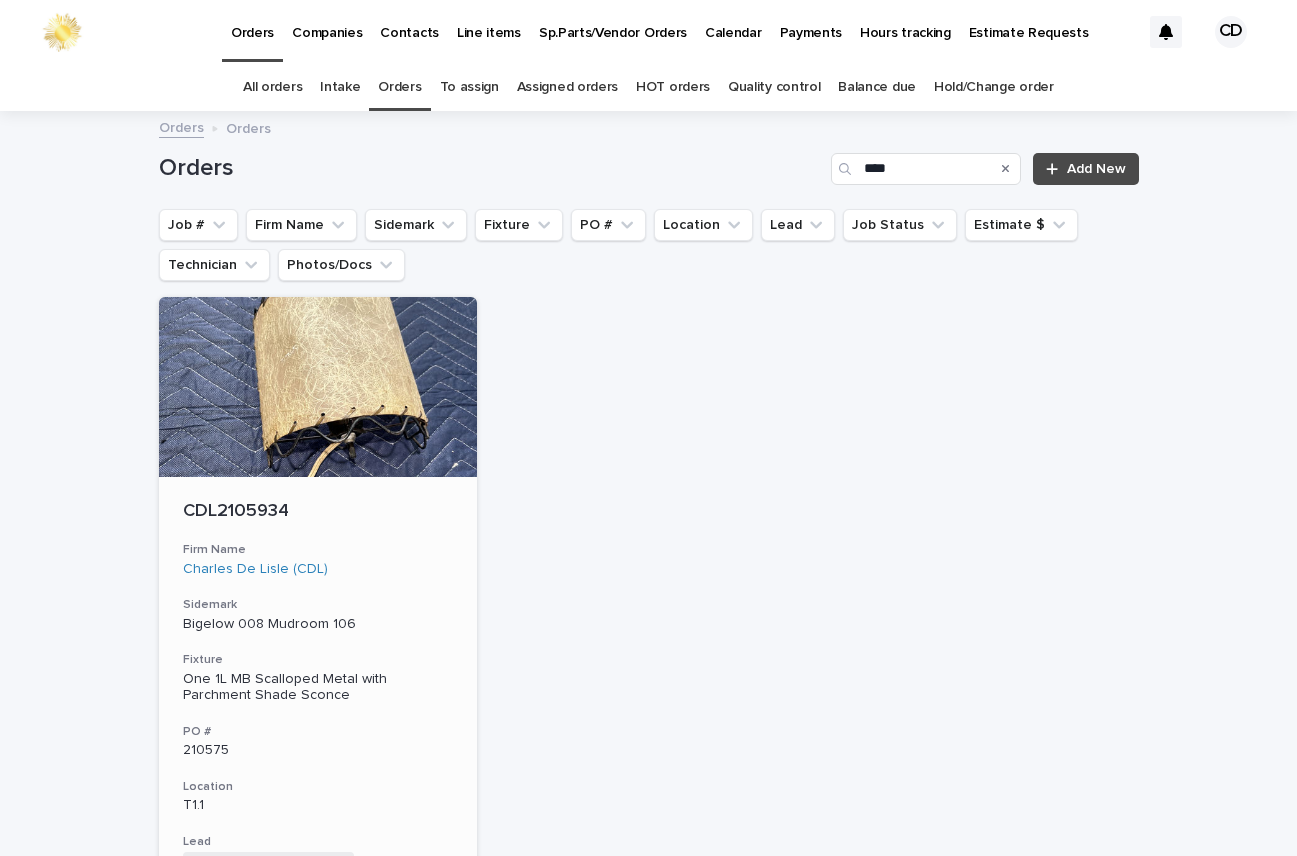 click on "[CDL] Firm Name [FIRST] [LAST] (CDL) Sidemark [BRAND] [NUMBER] [LOCATION] [FIXTURE] [MATERIAL] [SHADE] [TYPE]
PO # [NUMBER] Location [NUMBER].[NUMBER] Lead [FIRST] [LAST] - [BRAND] + 0 Job Status Pending Estimate Estimate $ $1,070.00 Technician -" at bounding box center [318, 771] 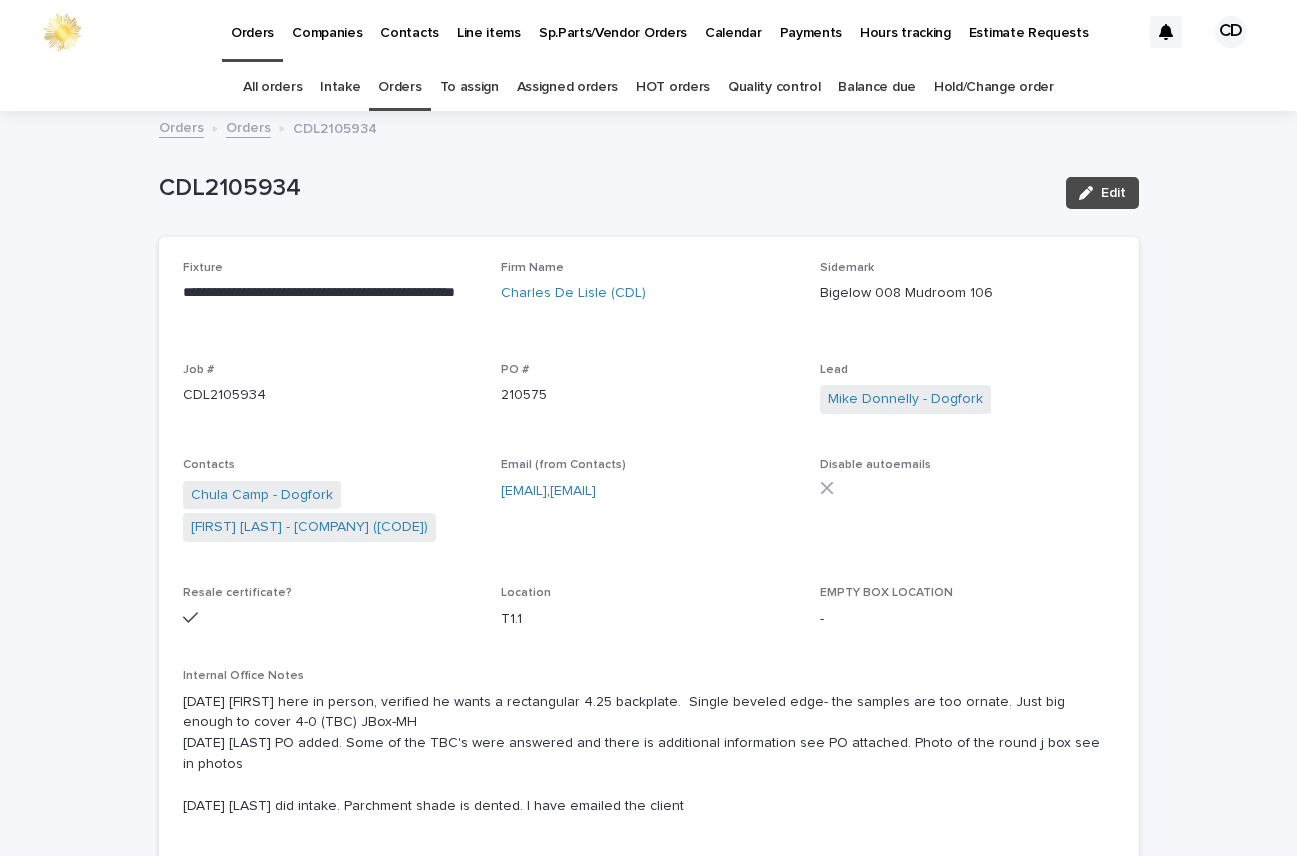 click on "Orders" at bounding box center (399, 87) 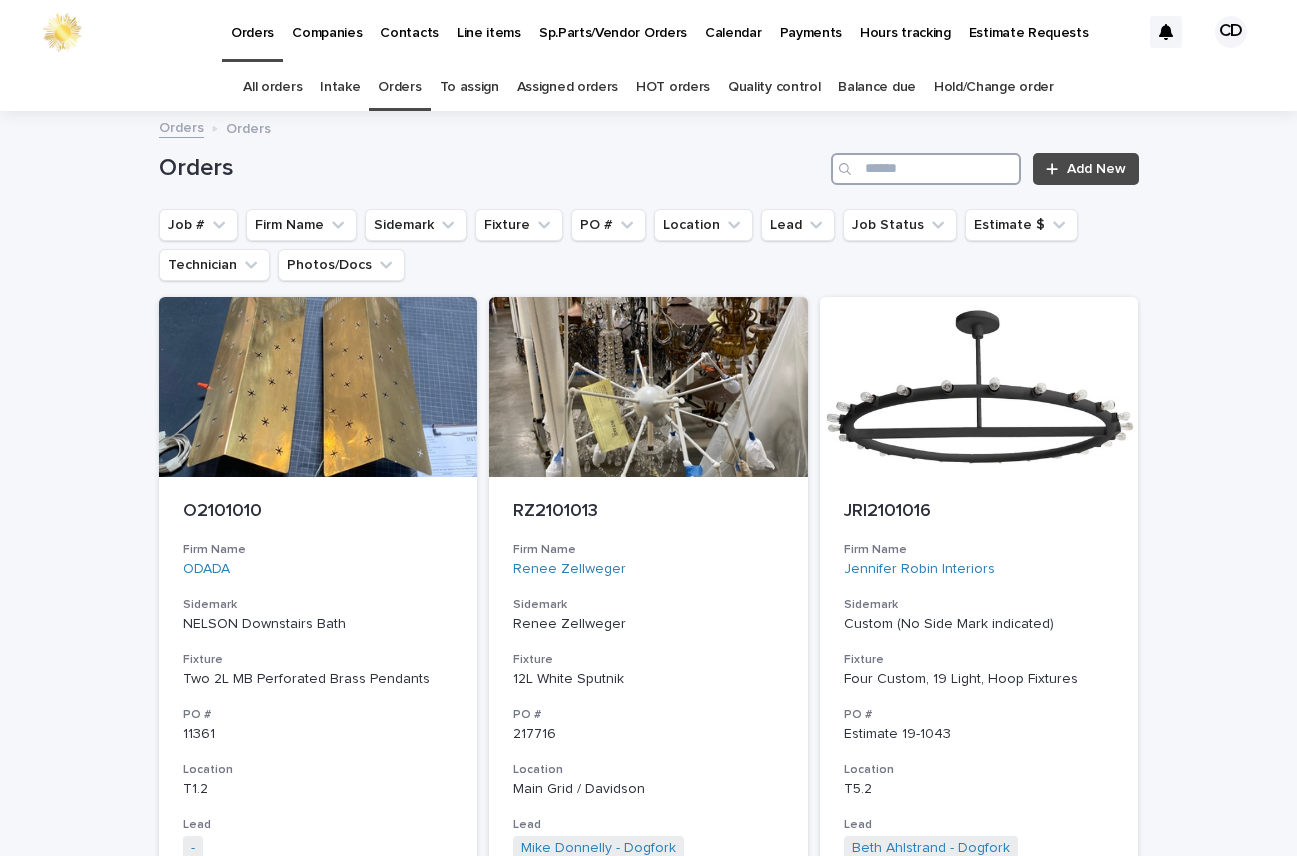 click at bounding box center (926, 169) 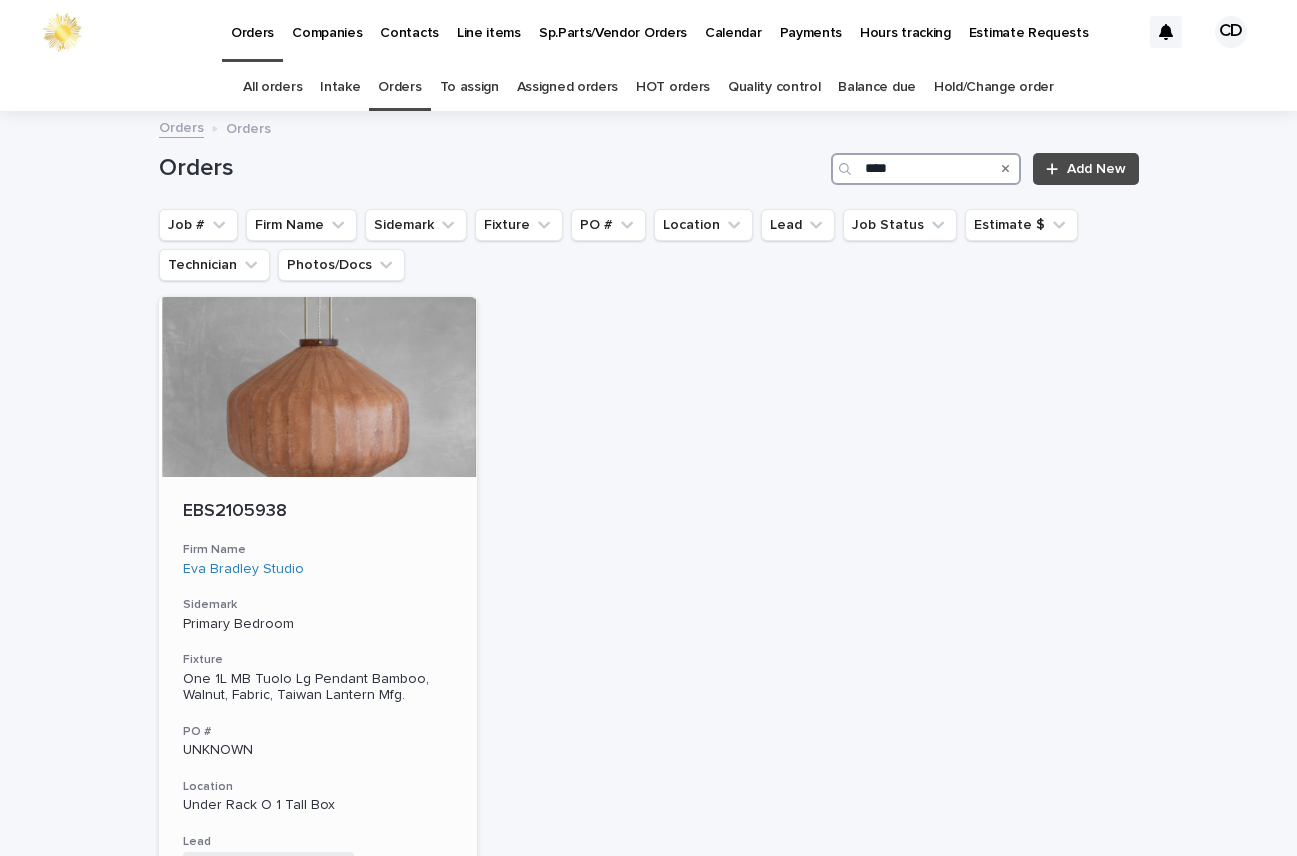 type on "****" 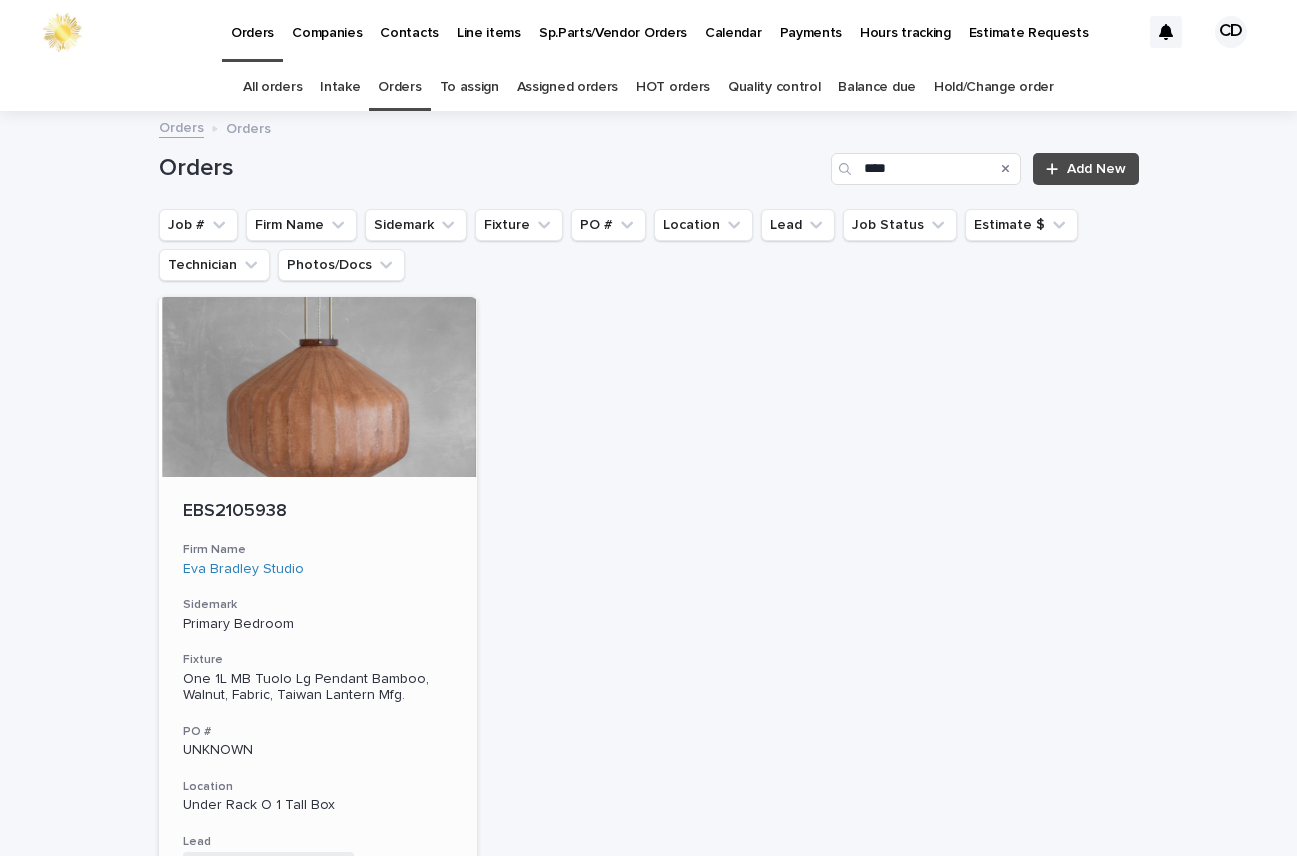 click on "Sidemark" at bounding box center [318, 605] 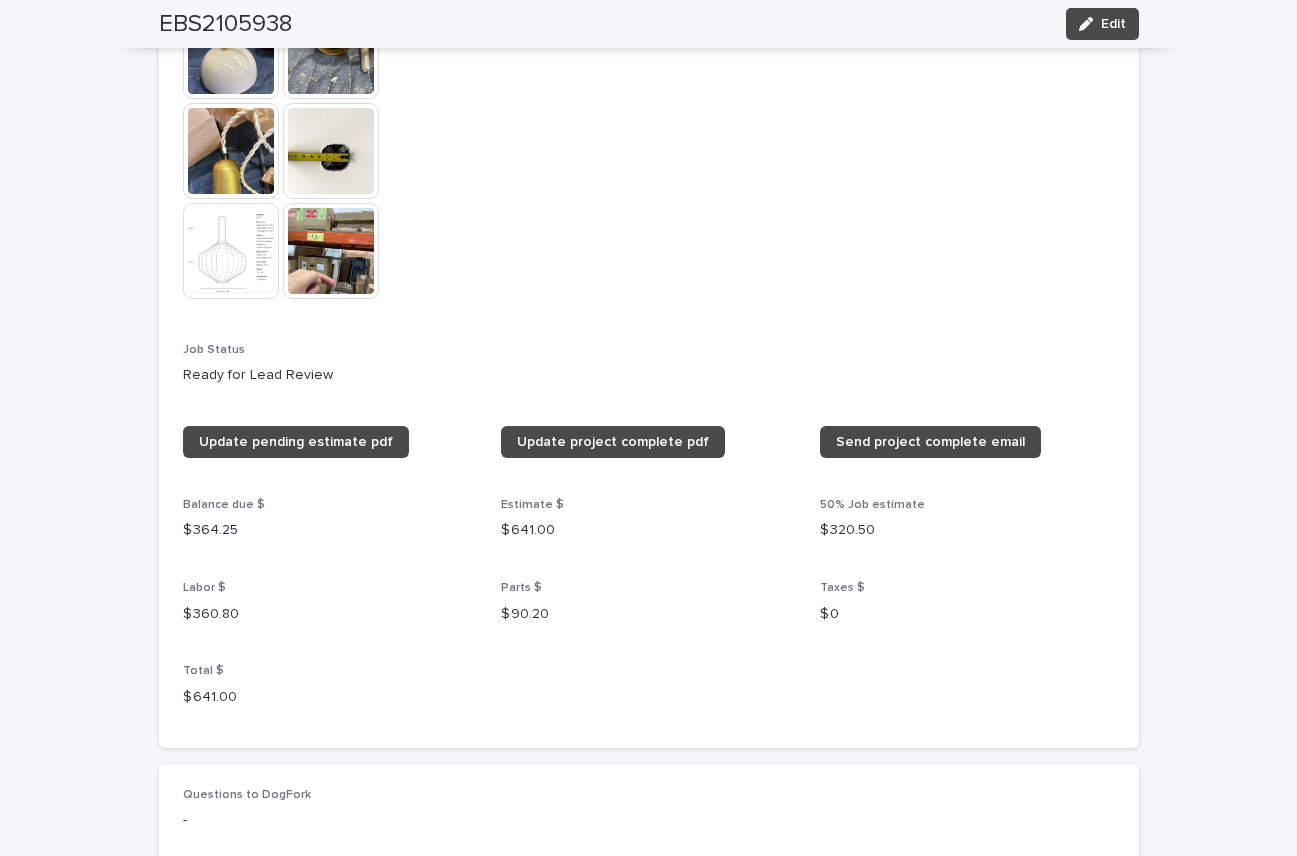 scroll, scrollTop: 0, scrollLeft: 0, axis: both 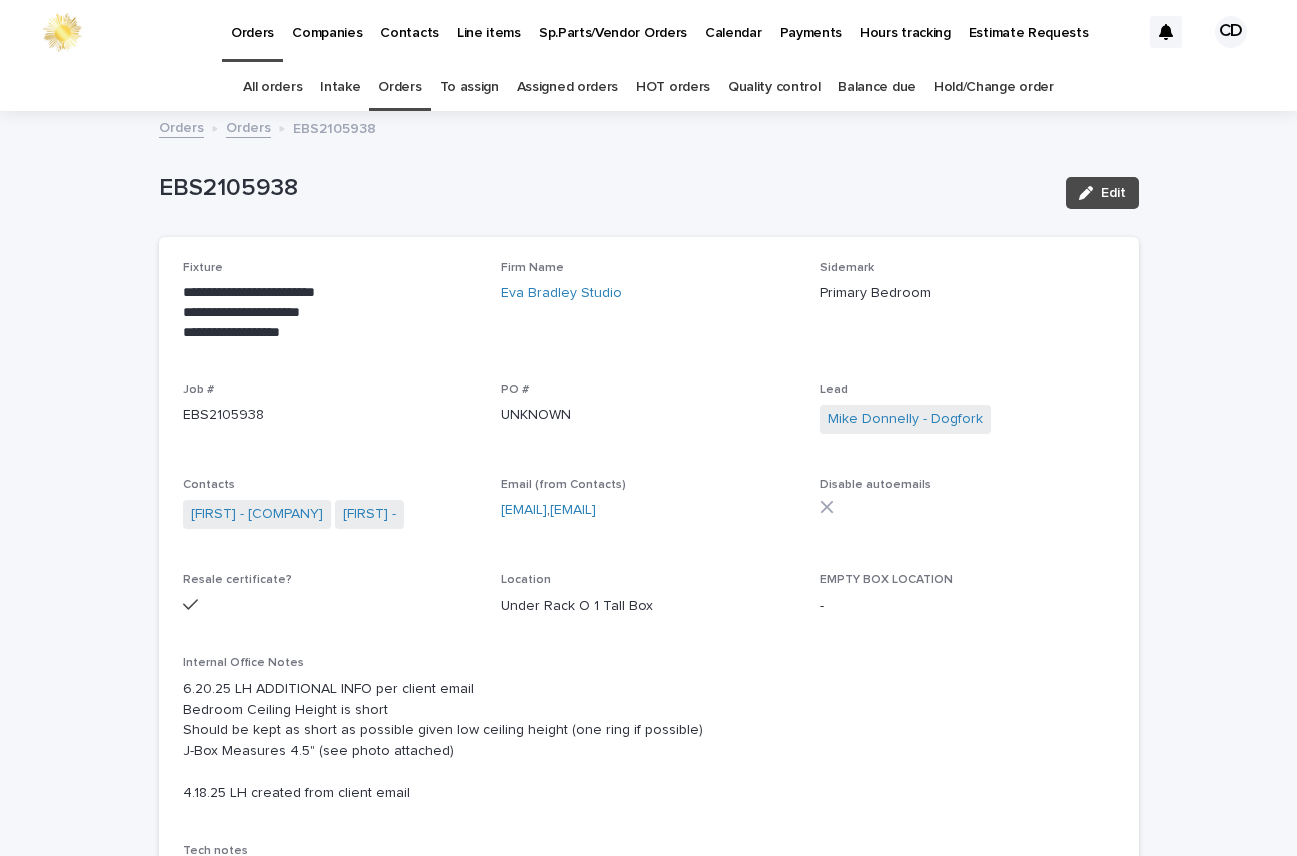 click on "Orders" at bounding box center [399, 87] 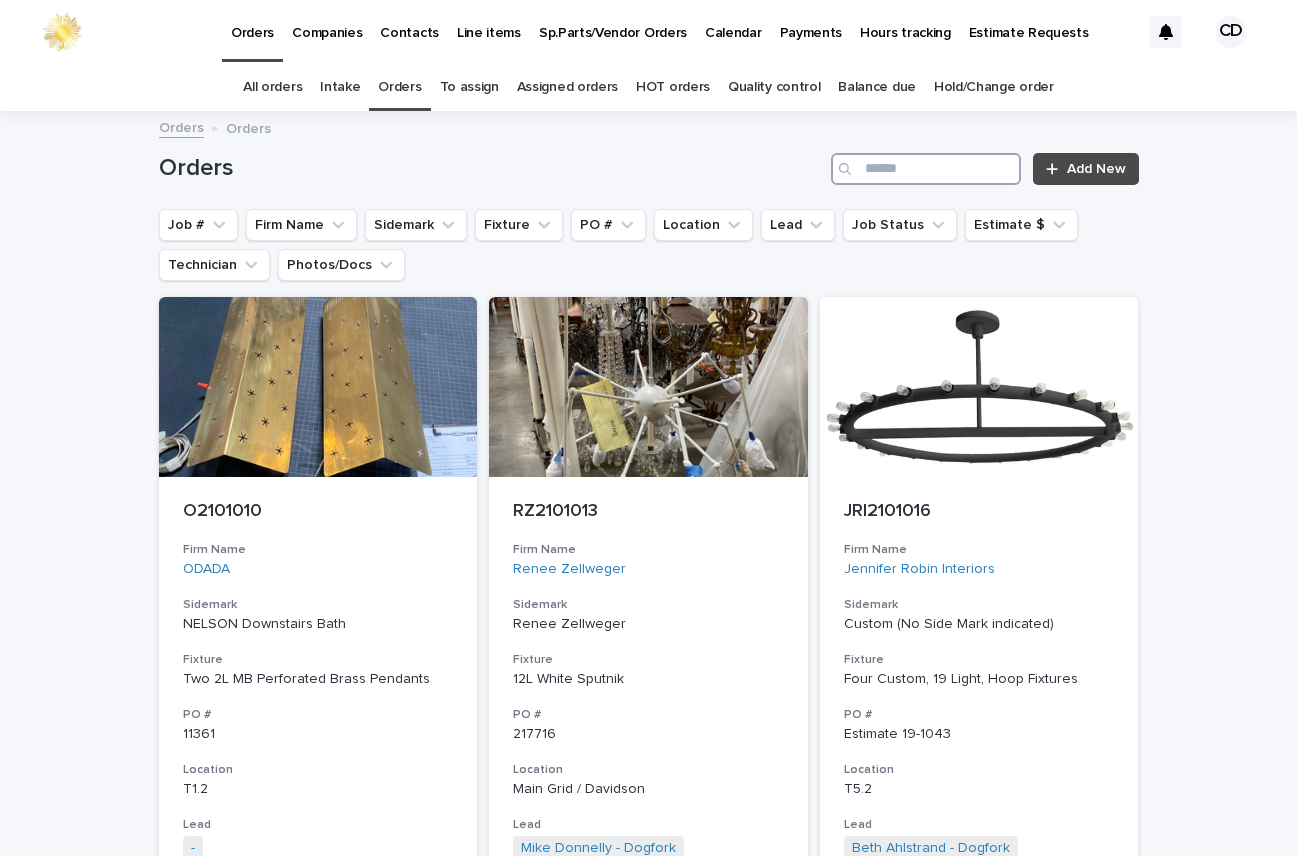 click at bounding box center [926, 169] 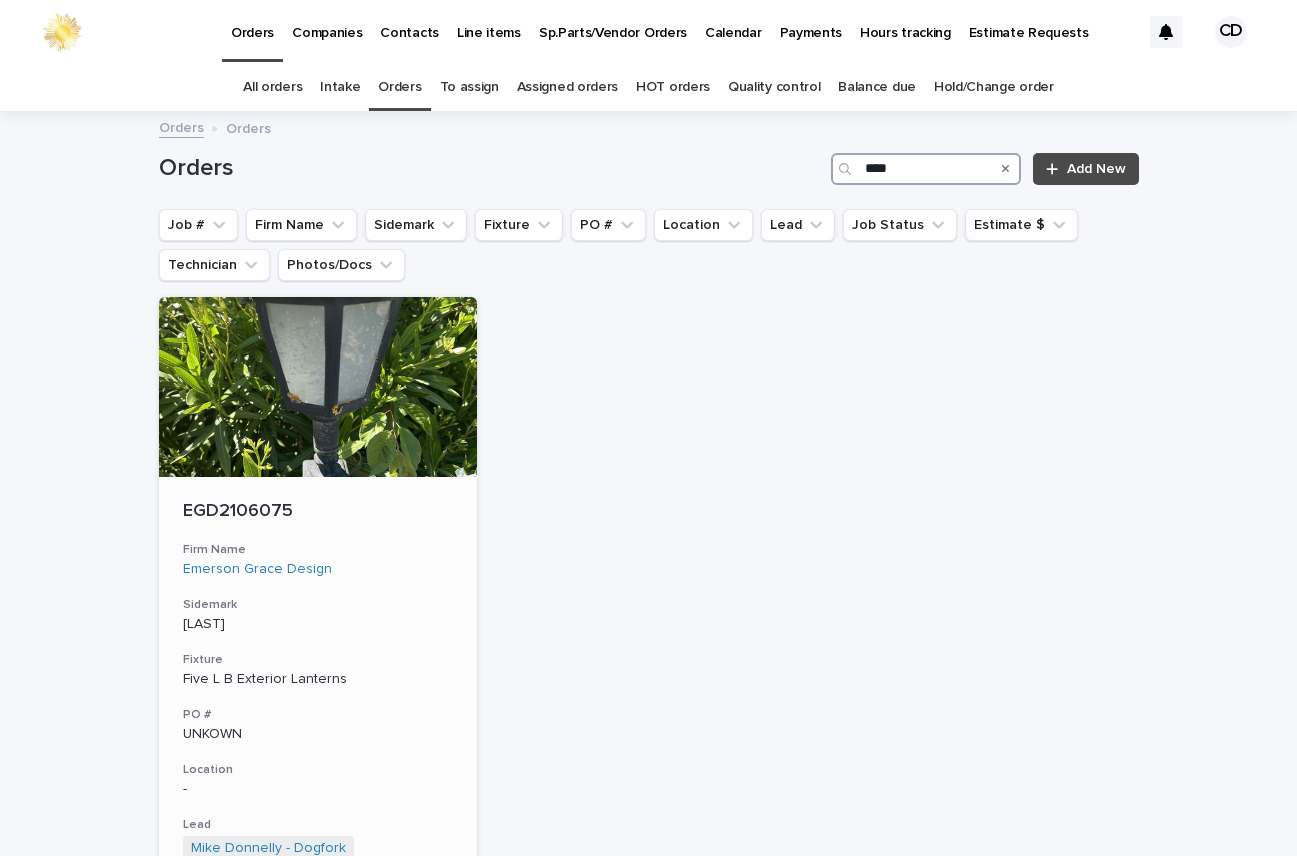 type on "****" 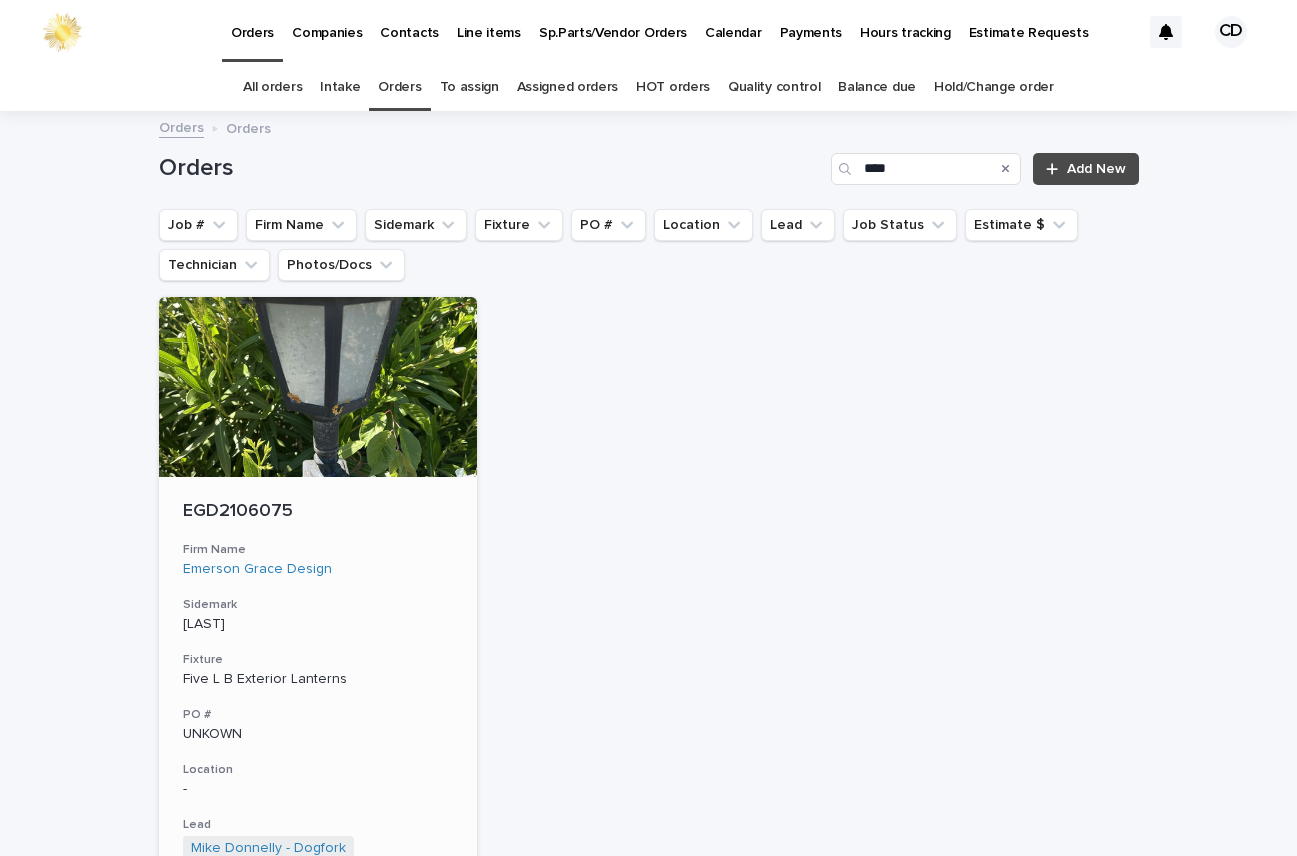click on "[CODE] Firm Name [COMPANY] [Sidemark] [TEXT]
PO # UNKOWN Location - Lead [FIRST] [LAST] - [COMPANY] + 0 Job Status Needs Estimate Estimate $ $ [PRICE] Technician -" at bounding box center (318, 763) 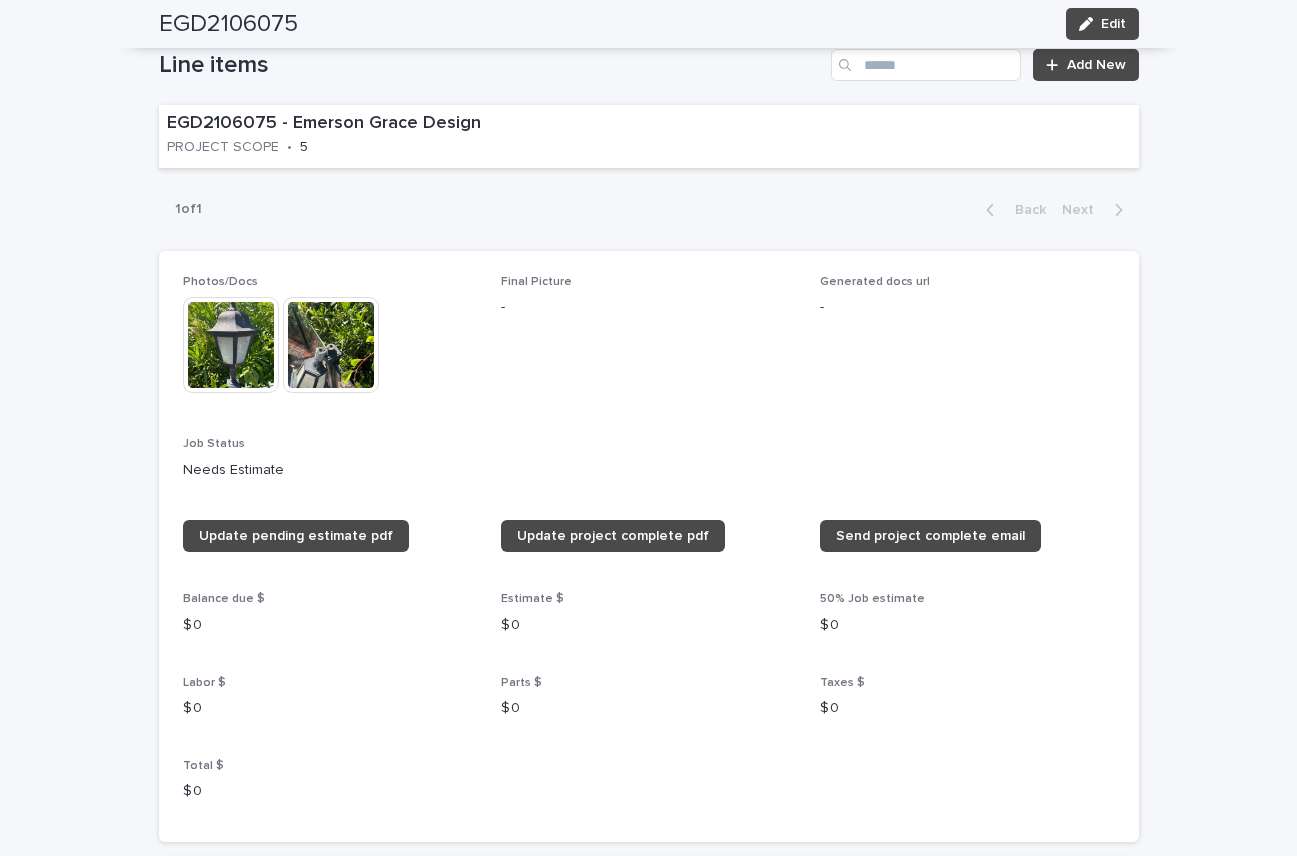 scroll, scrollTop: 1088, scrollLeft: 0, axis: vertical 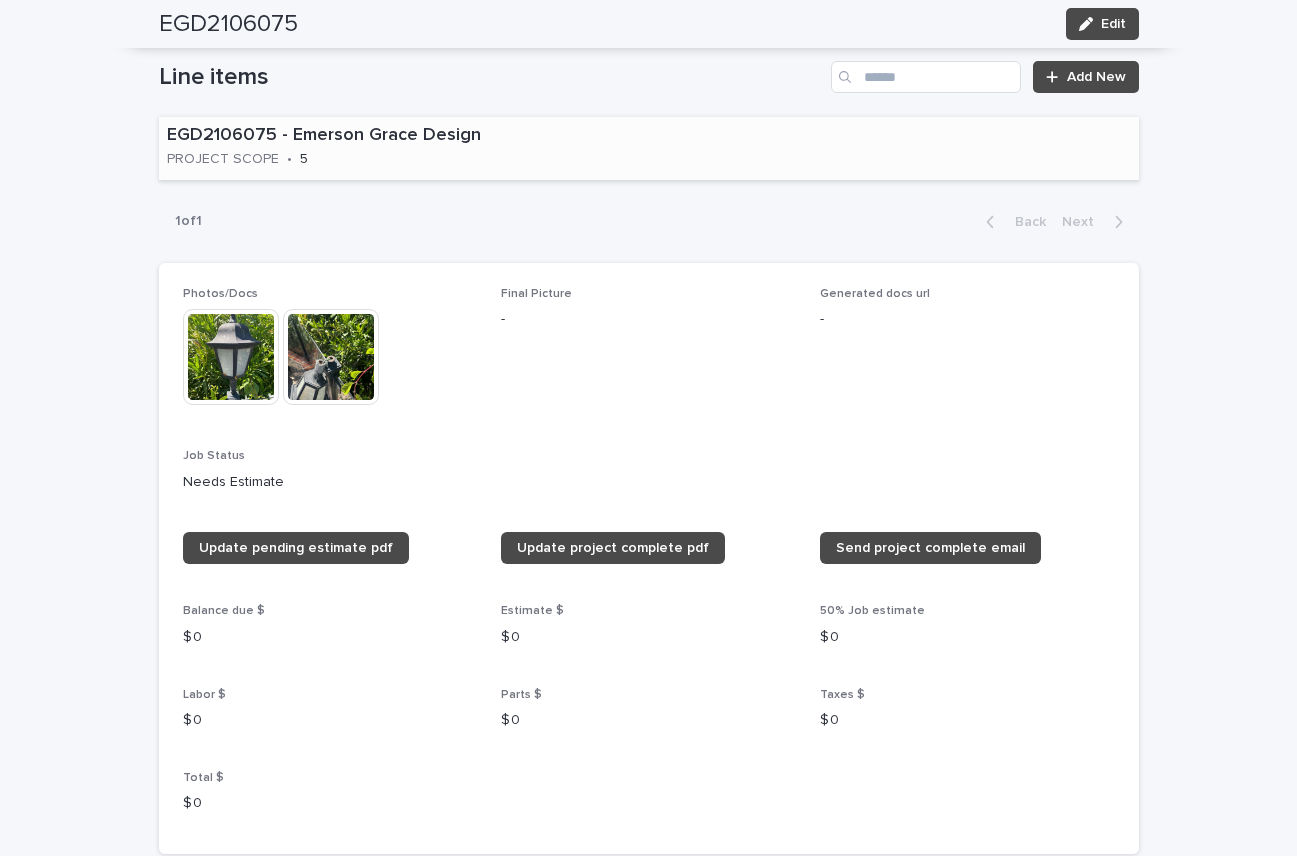 click on "EGD2106075 - Emerson Grace Design PROJECT SCOPE • 5" at bounding box center (394, 148) 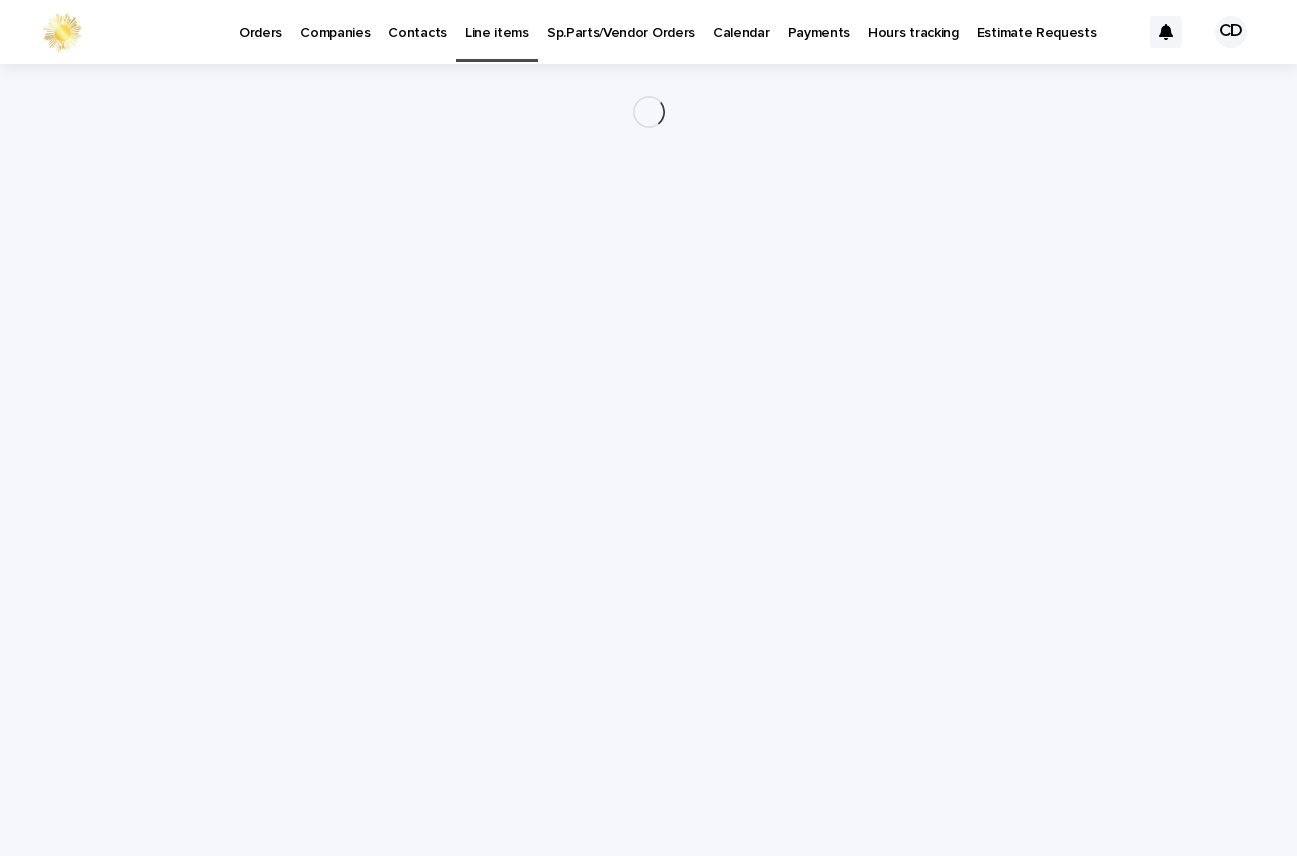 scroll, scrollTop: 0, scrollLeft: 0, axis: both 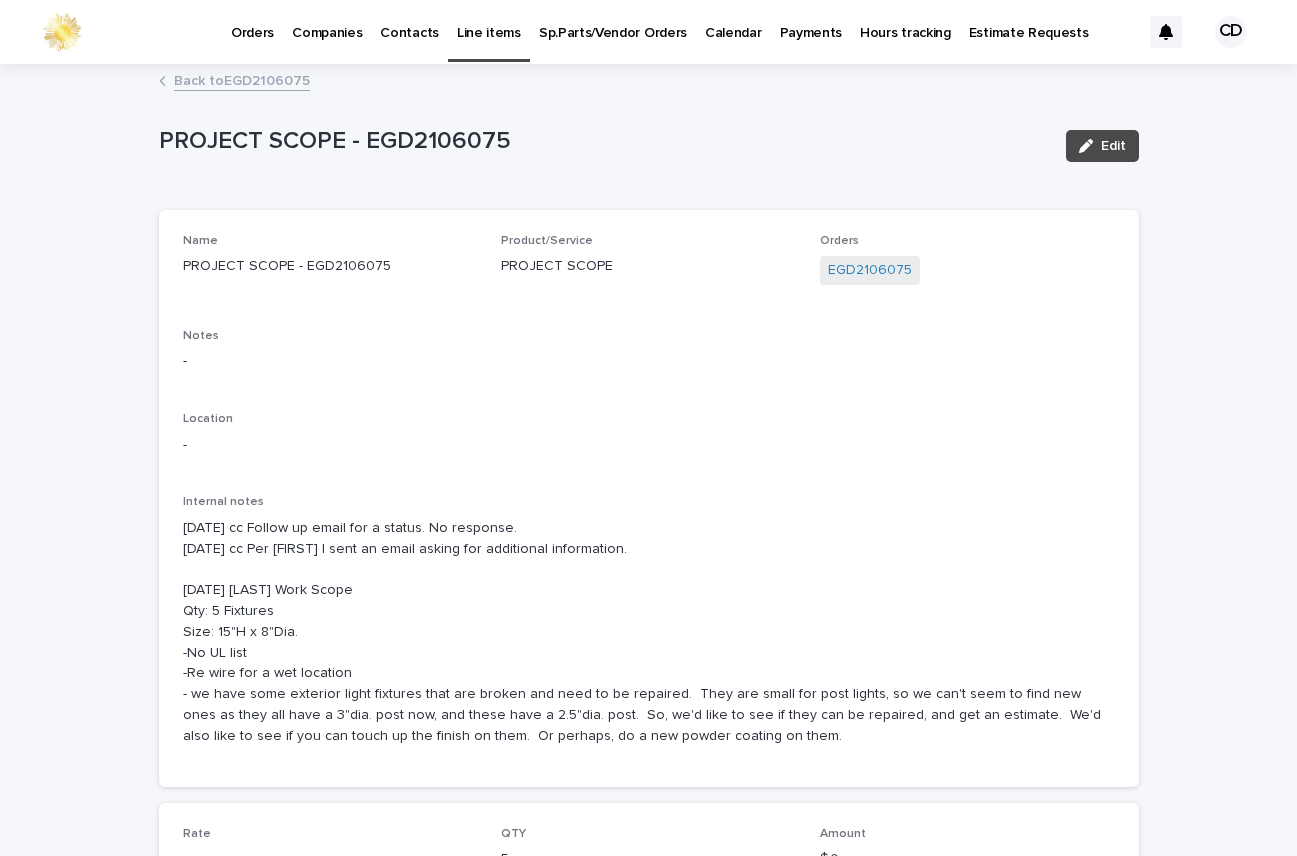 click on "Back to EGD2106075" at bounding box center [242, 79] 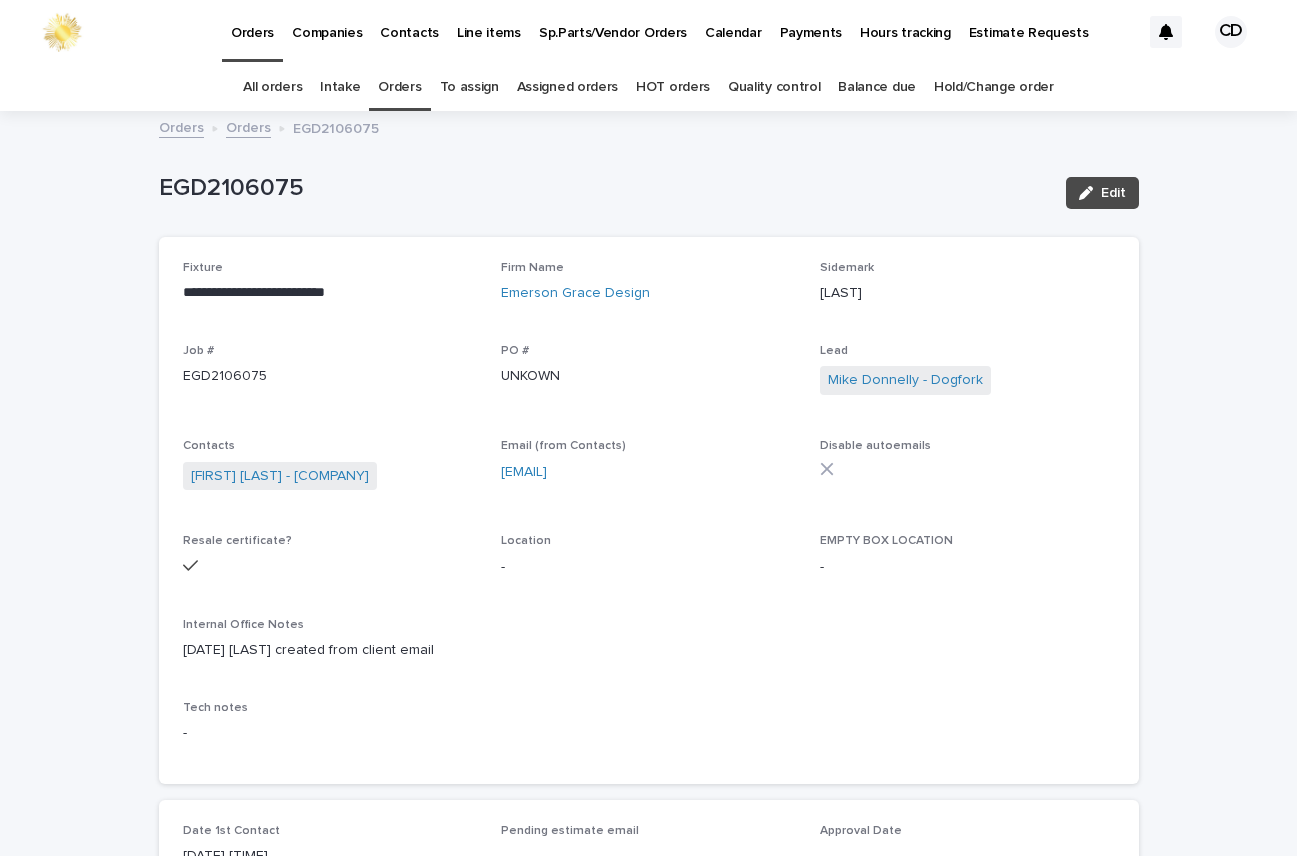 scroll, scrollTop: 64, scrollLeft: 0, axis: vertical 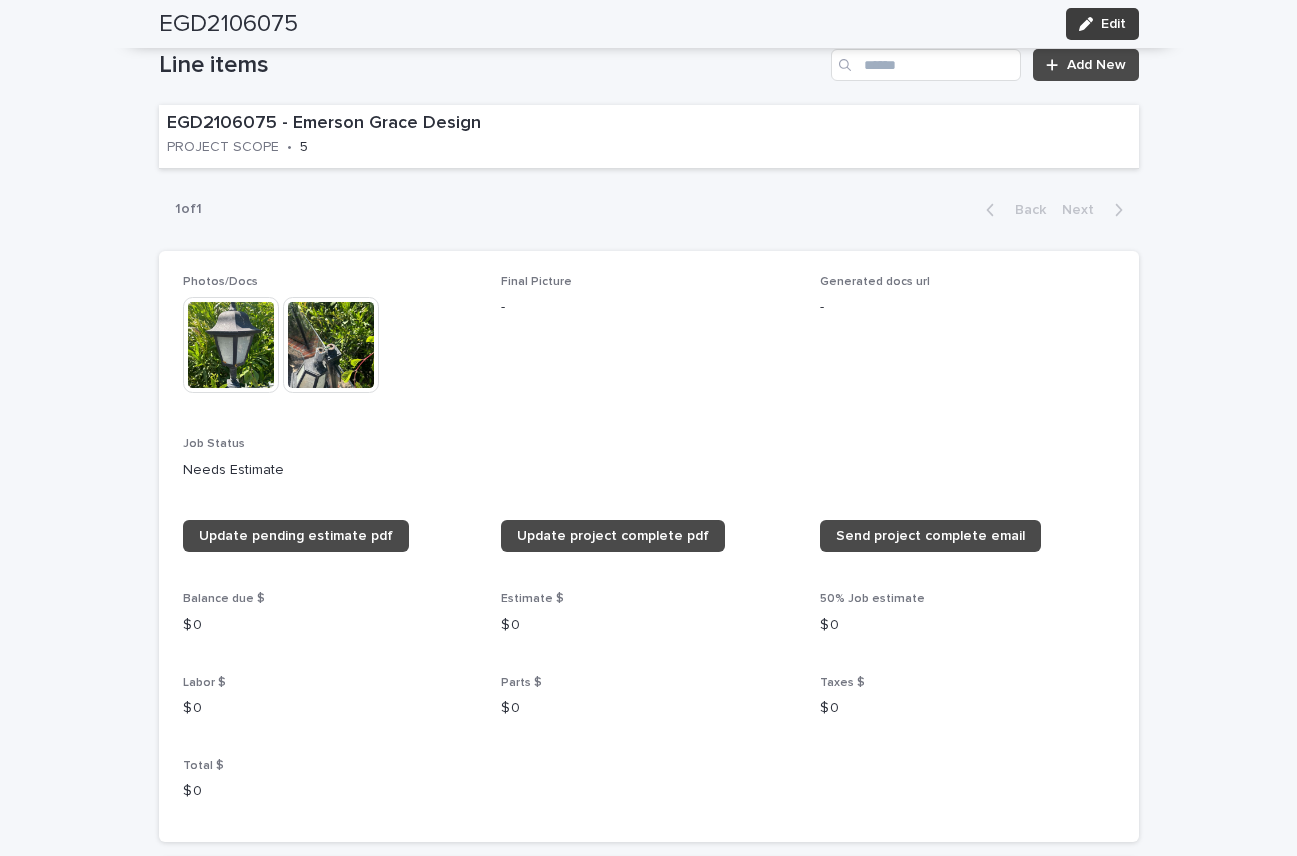 click on "Edit" at bounding box center (1113, 24) 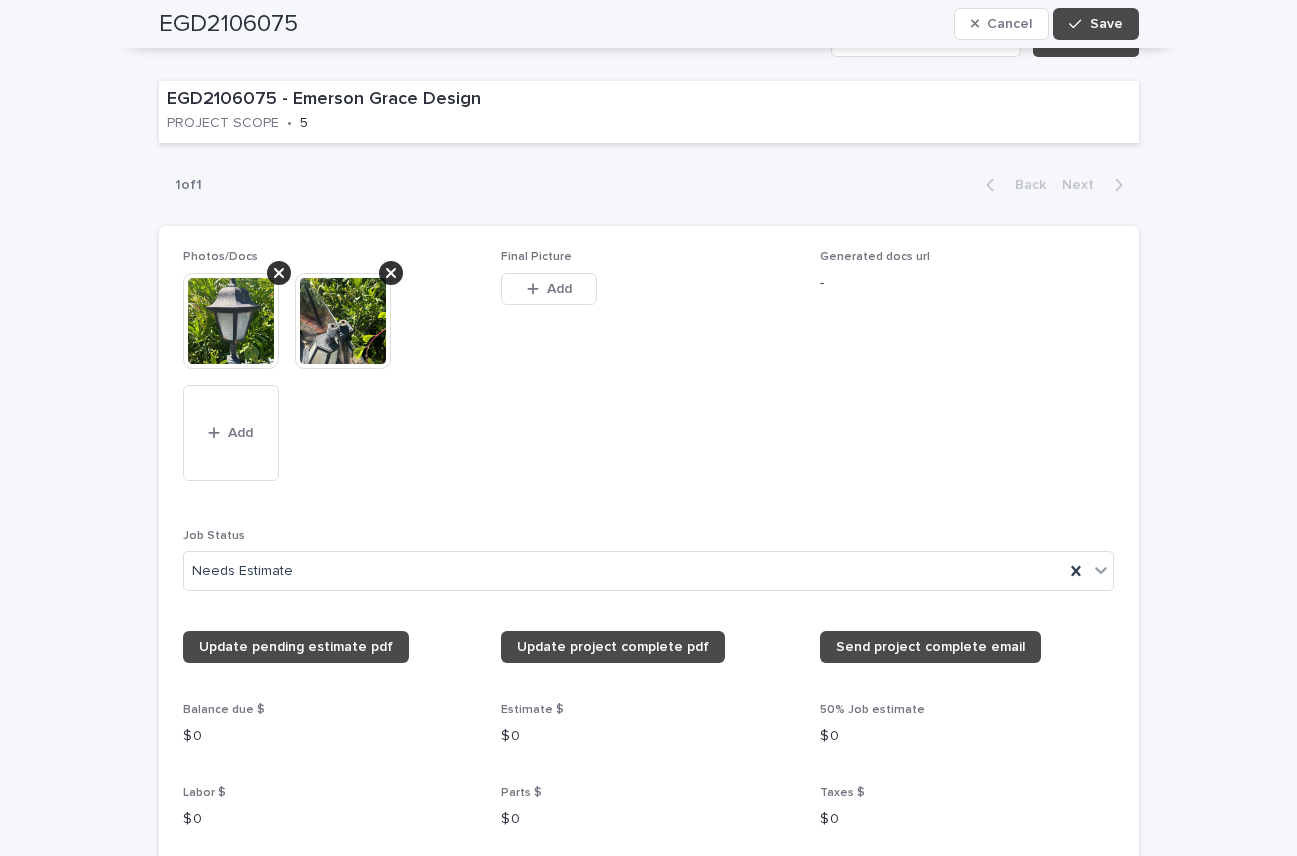 scroll, scrollTop: 1382, scrollLeft: 0, axis: vertical 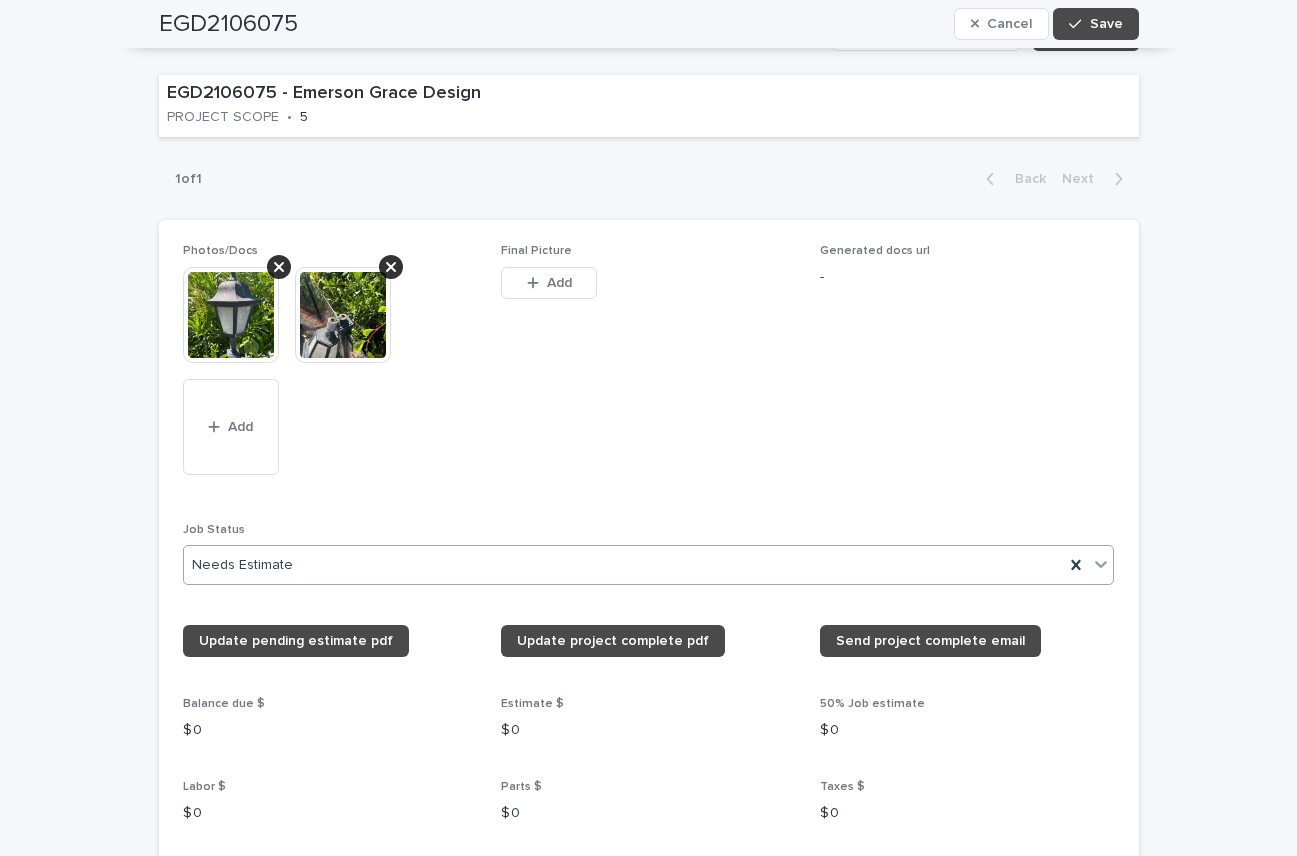 click 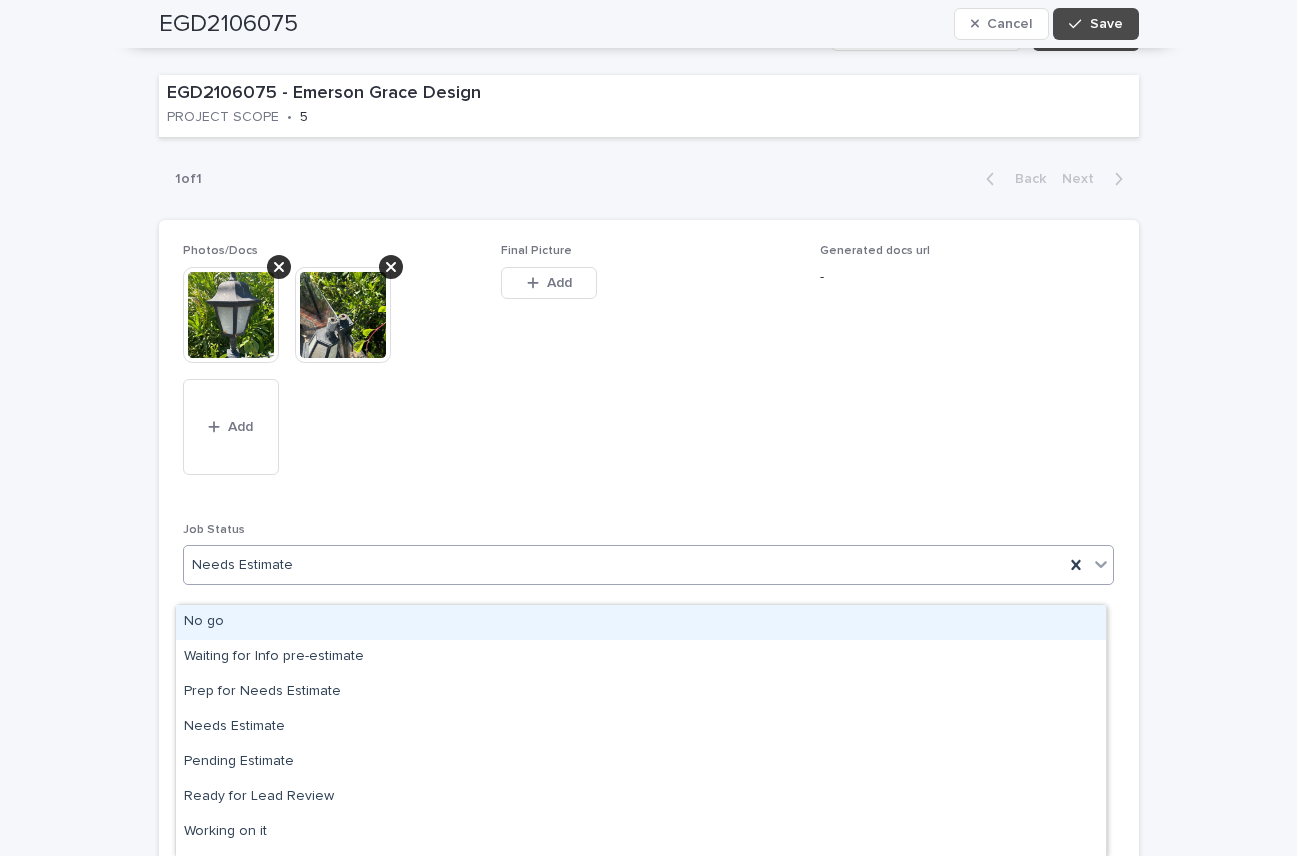 click on "No go" at bounding box center (641, 622) 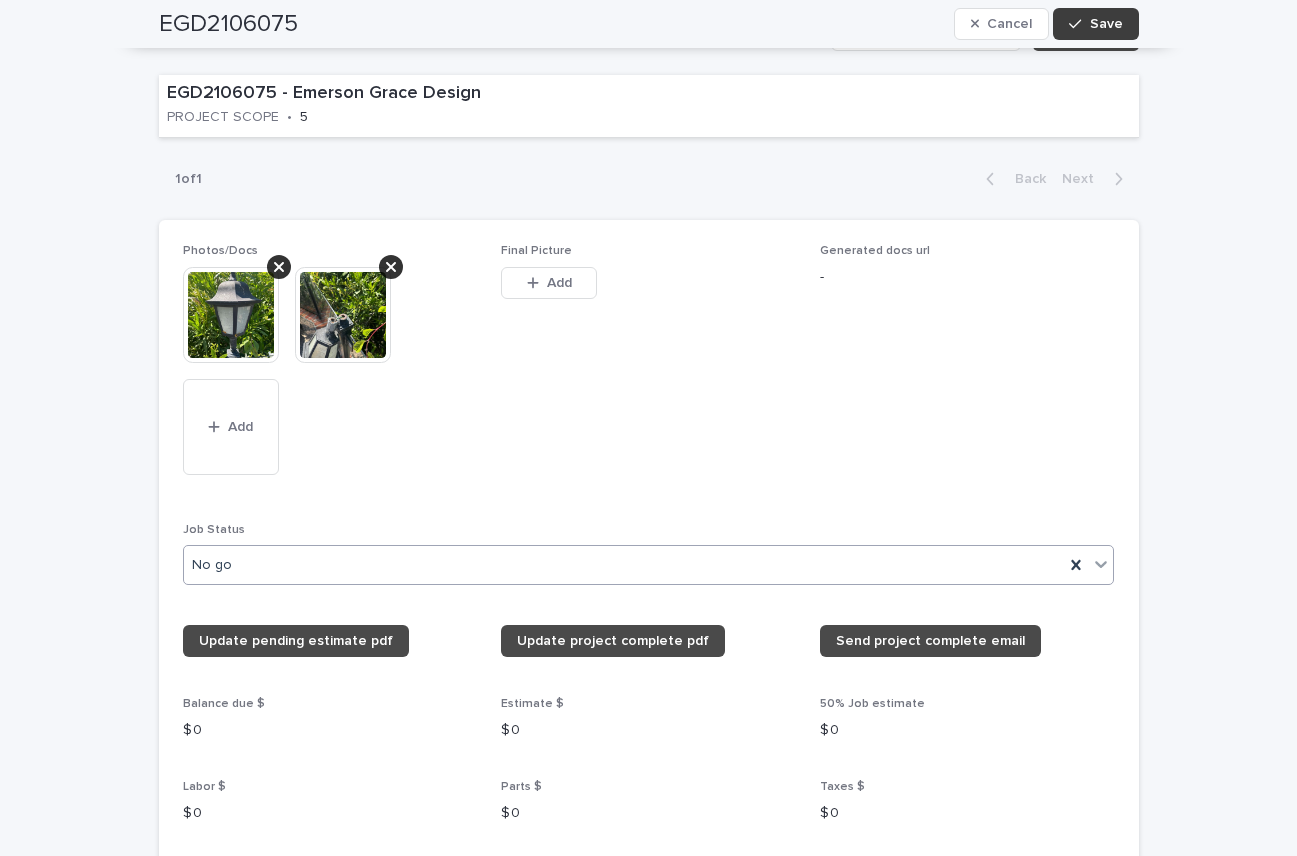 click on "Save" at bounding box center (1106, 24) 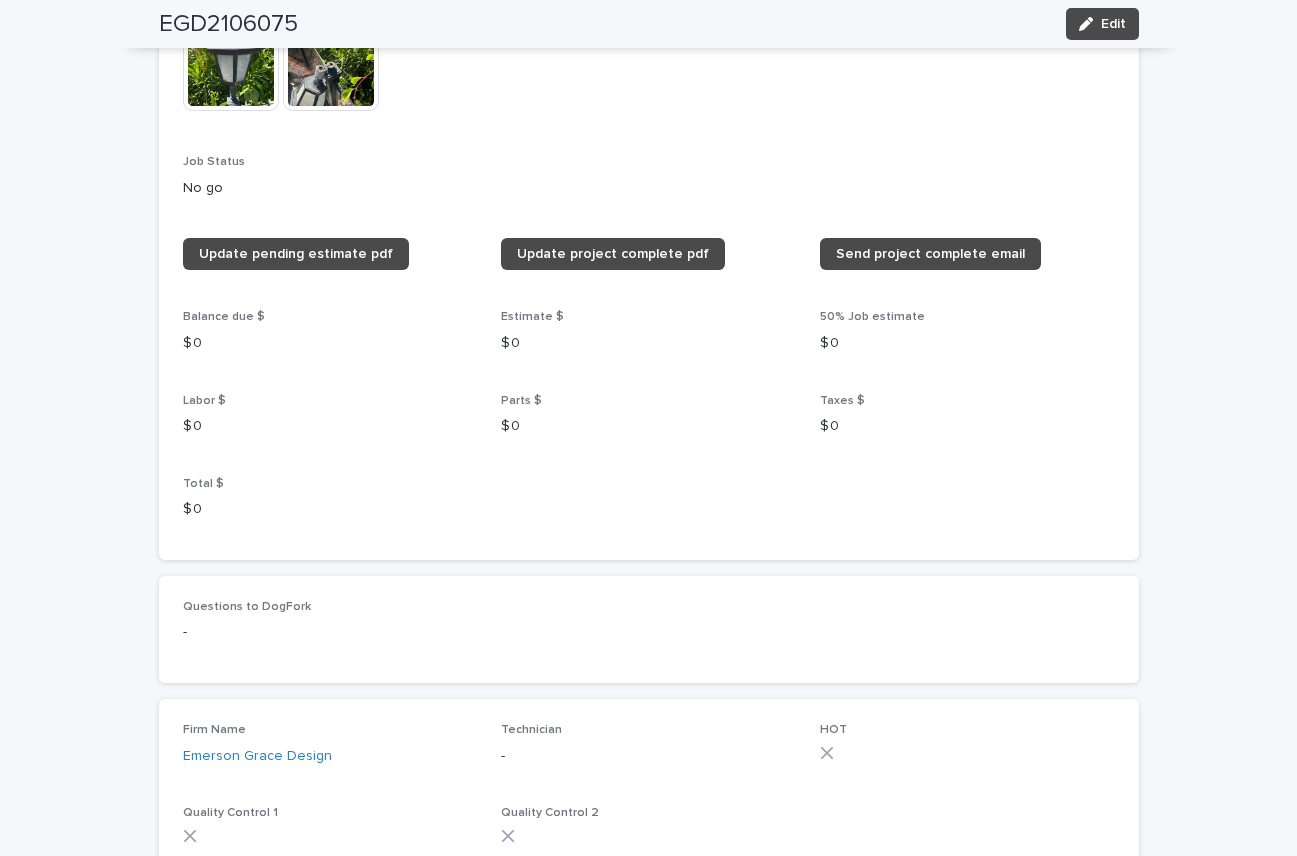 scroll, scrollTop: 1092, scrollLeft: 0, axis: vertical 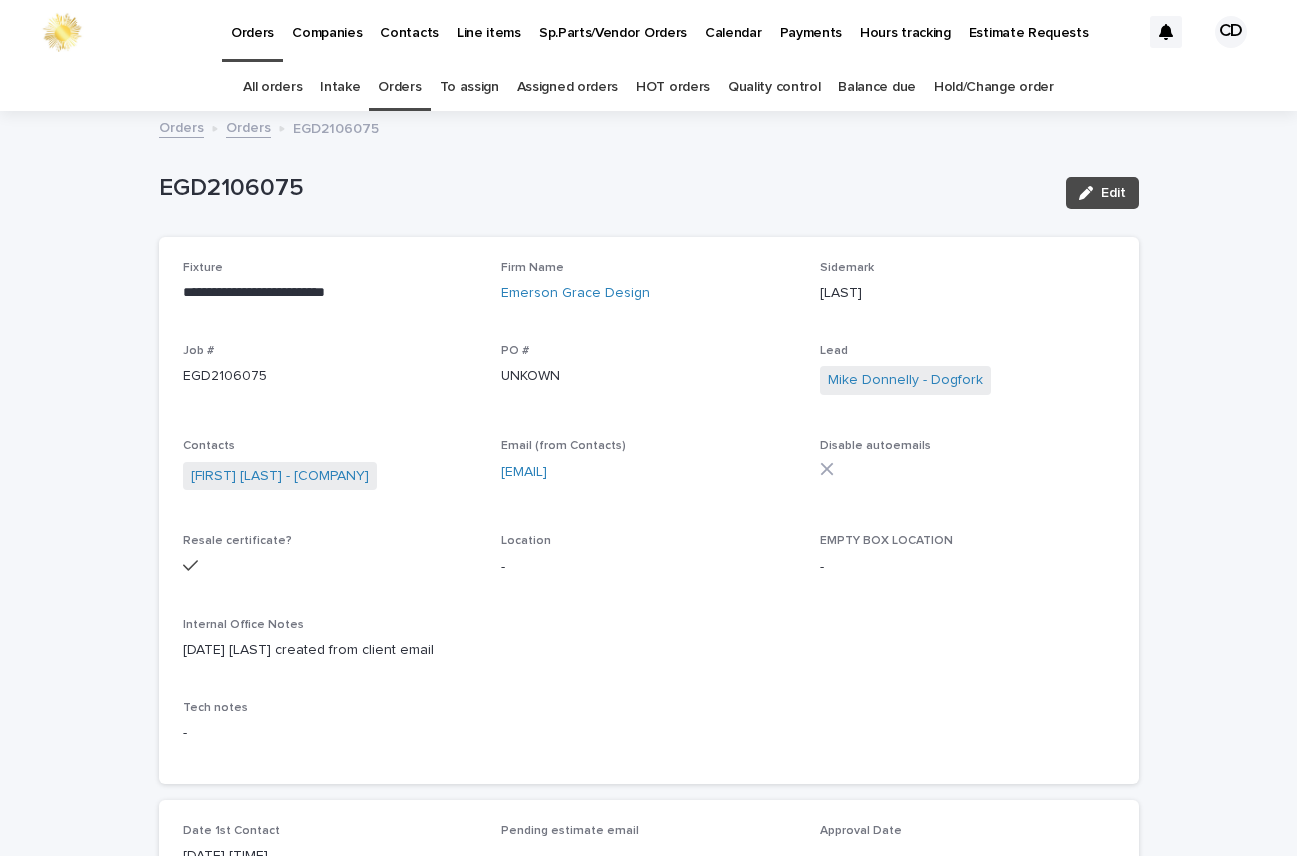click on "Orders" at bounding box center (399, 87) 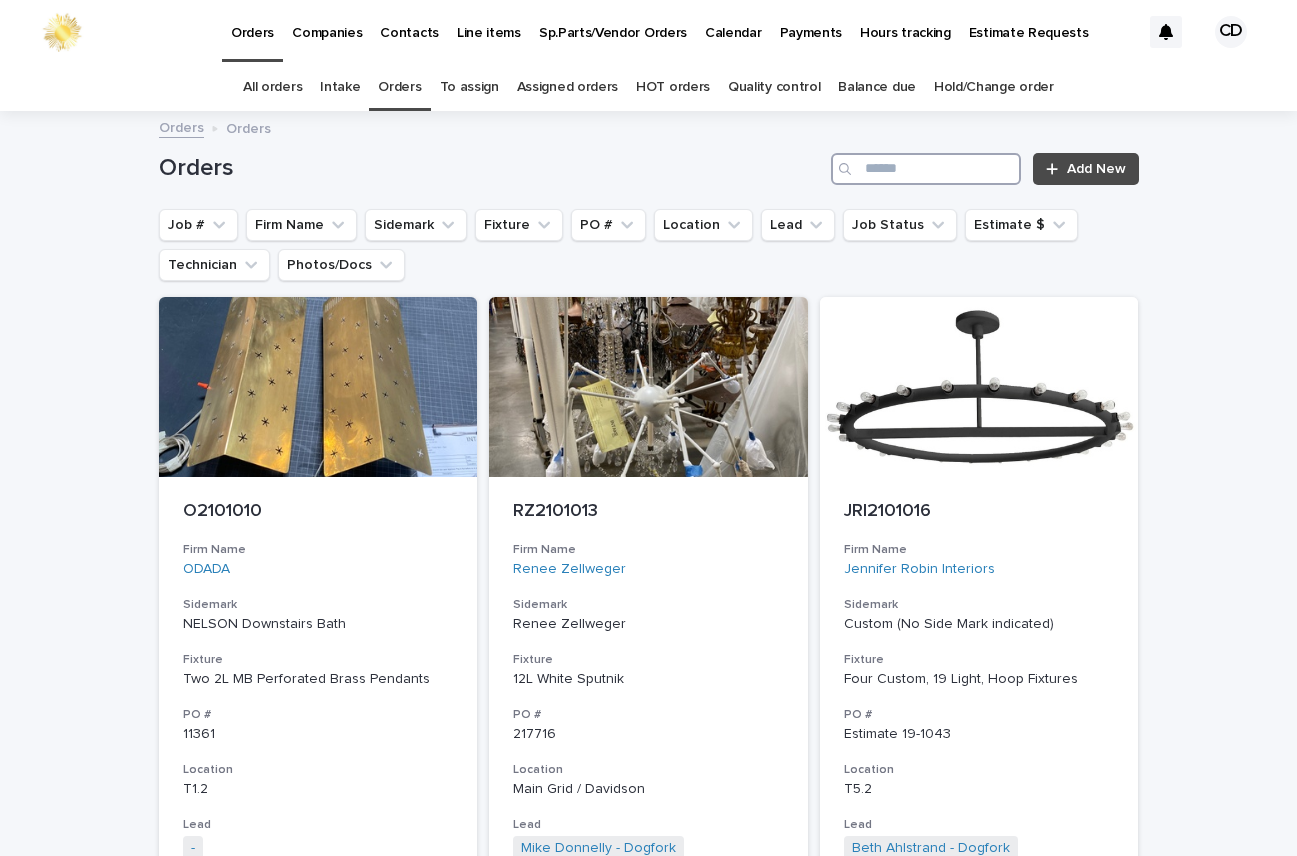 click at bounding box center [926, 169] 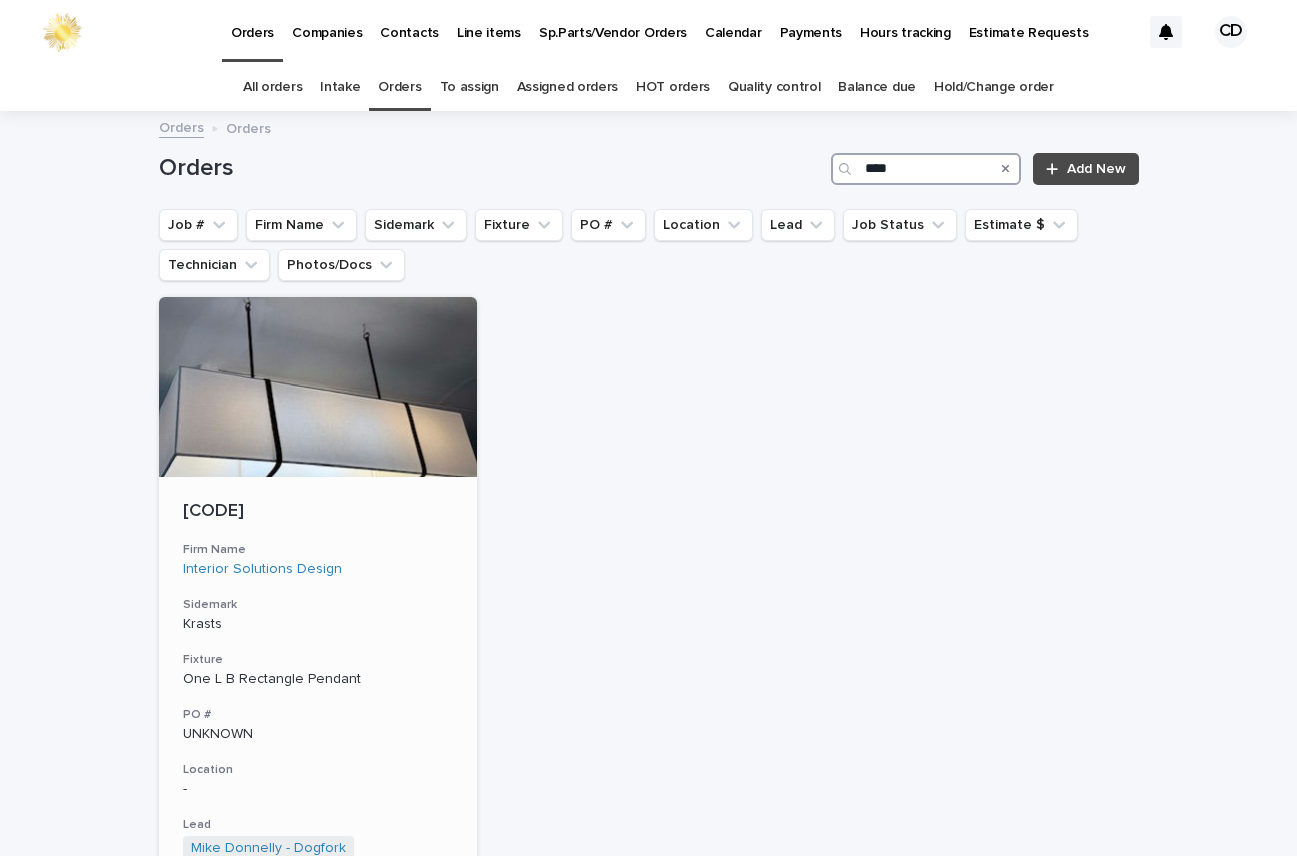 type on "****" 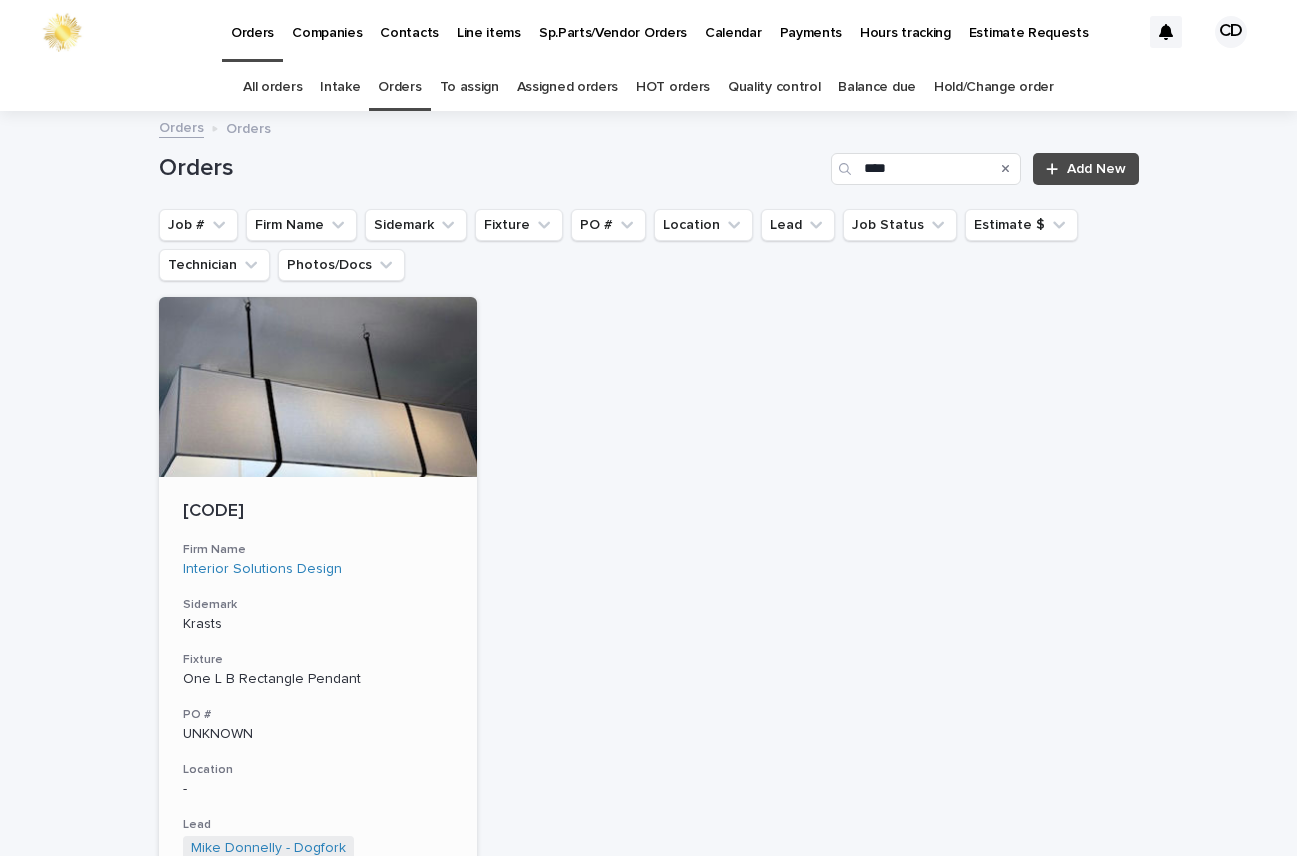 click on "Krasts" at bounding box center [318, 624] 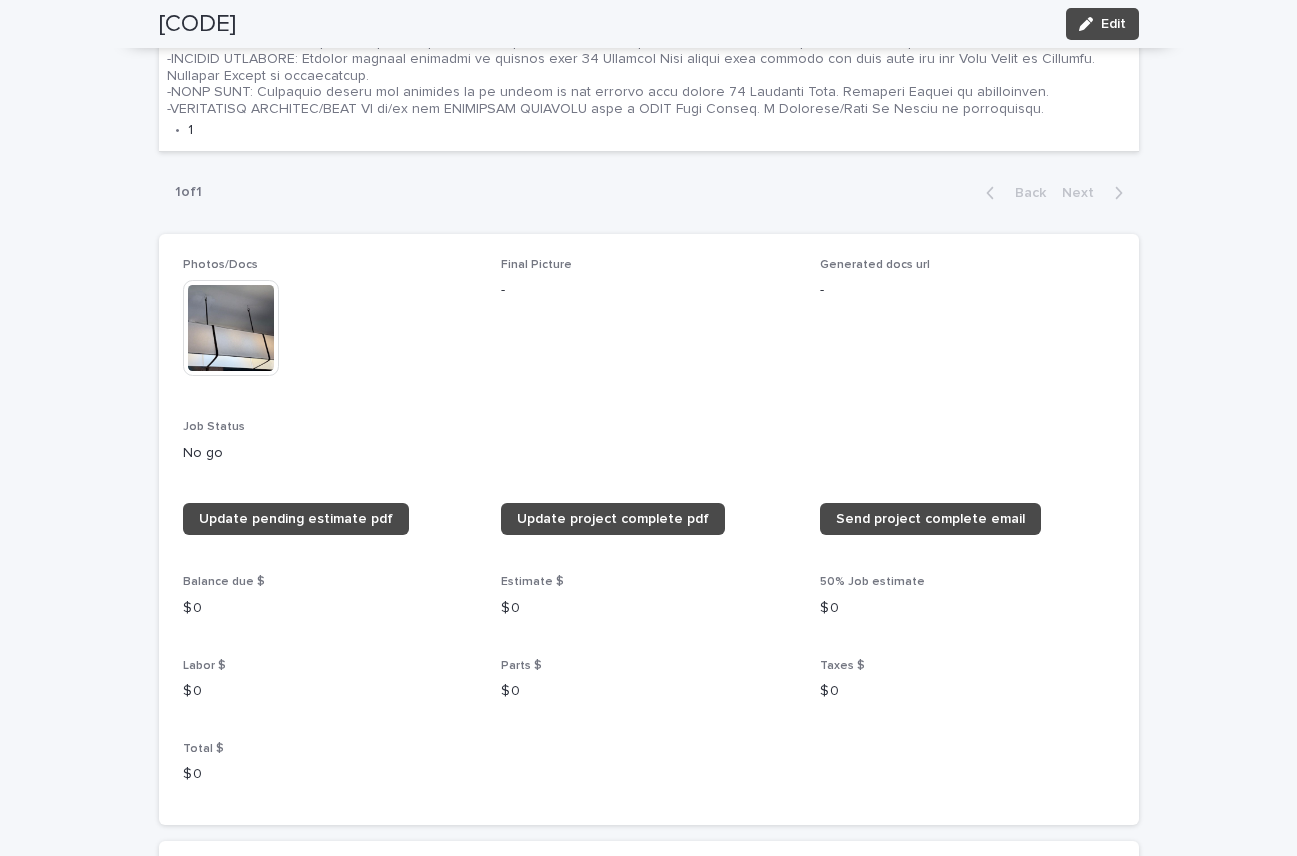 scroll, scrollTop: 1778, scrollLeft: 0, axis: vertical 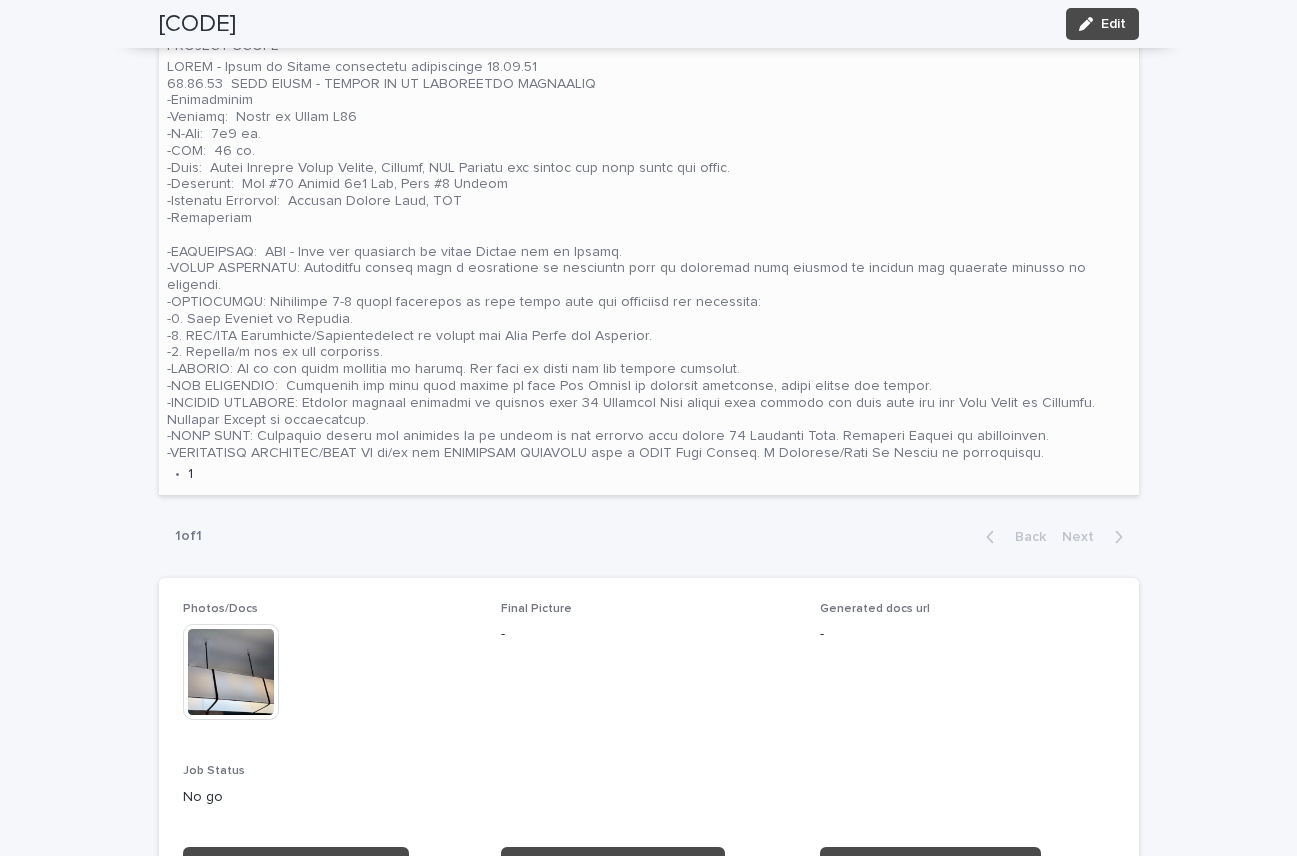 click at bounding box center (649, 260) 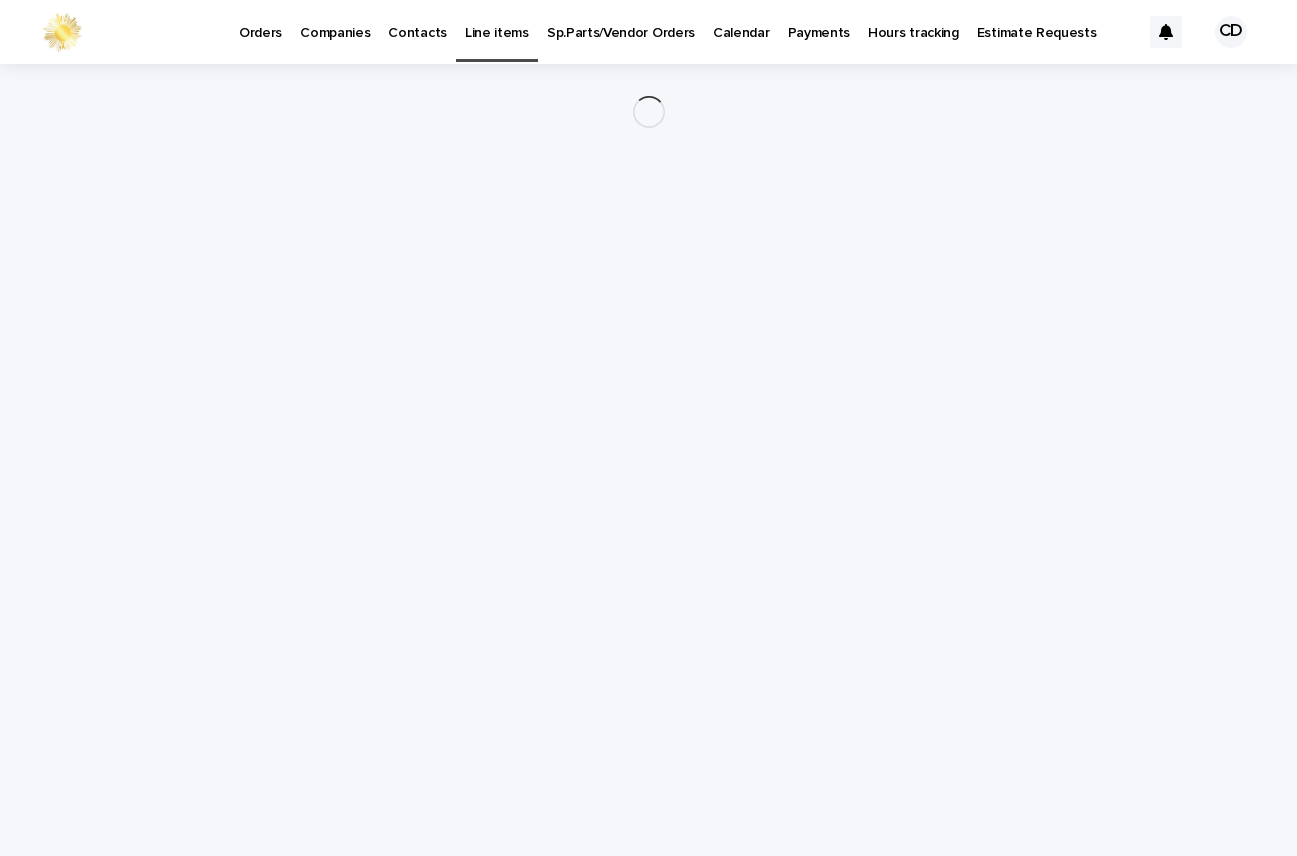 scroll, scrollTop: 0, scrollLeft: 0, axis: both 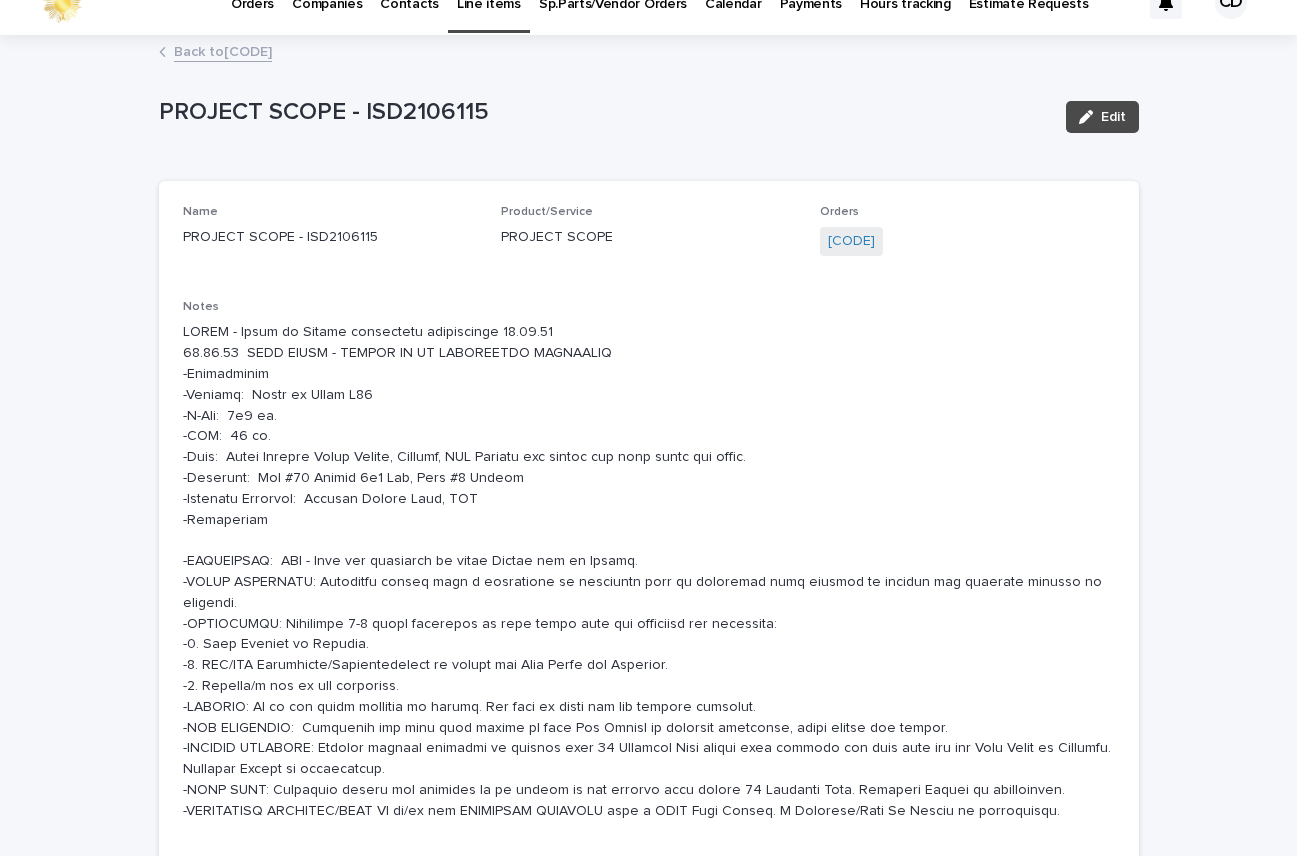 click on "Back to  ISD2106115" at bounding box center [223, 50] 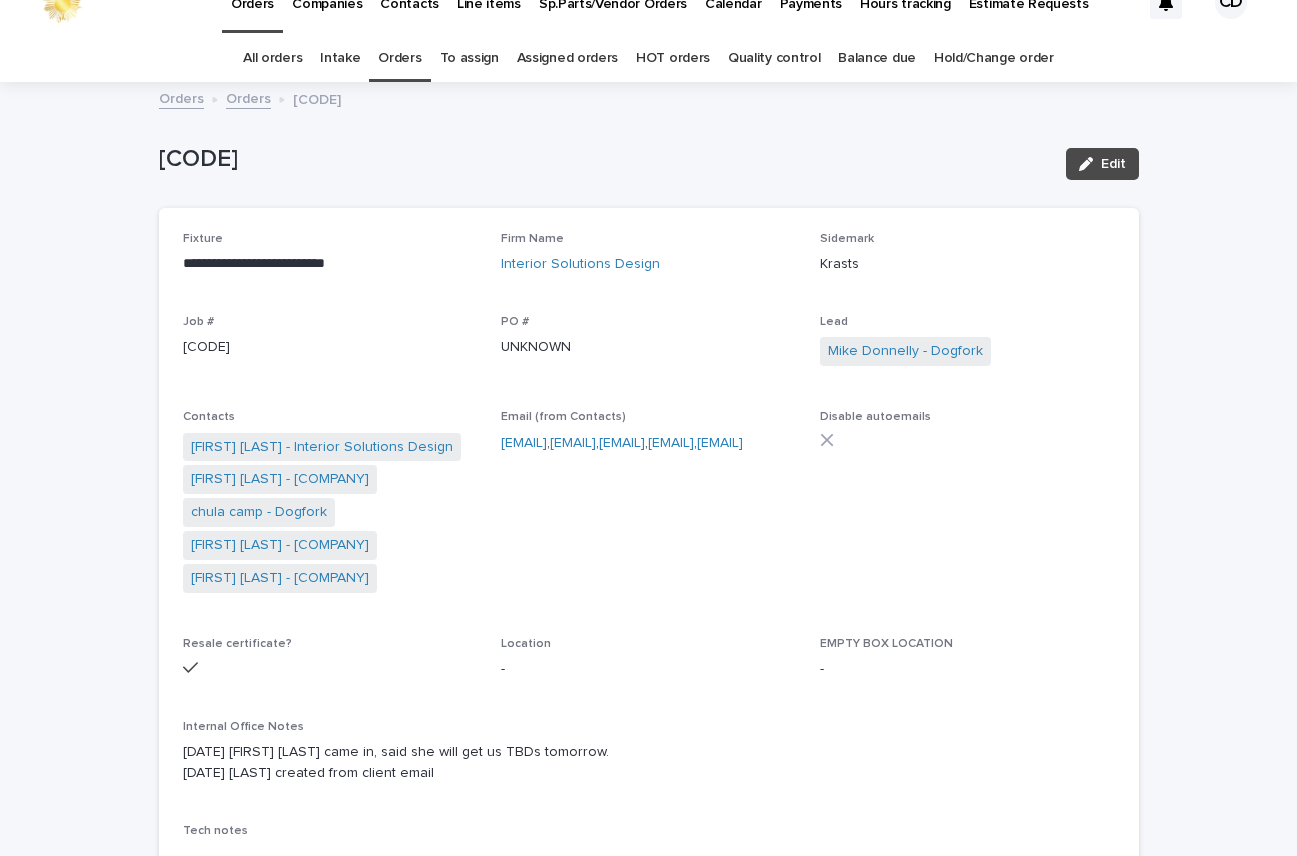 scroll, scrollTop: 64, scrollLeft: 0, axis: vertical 